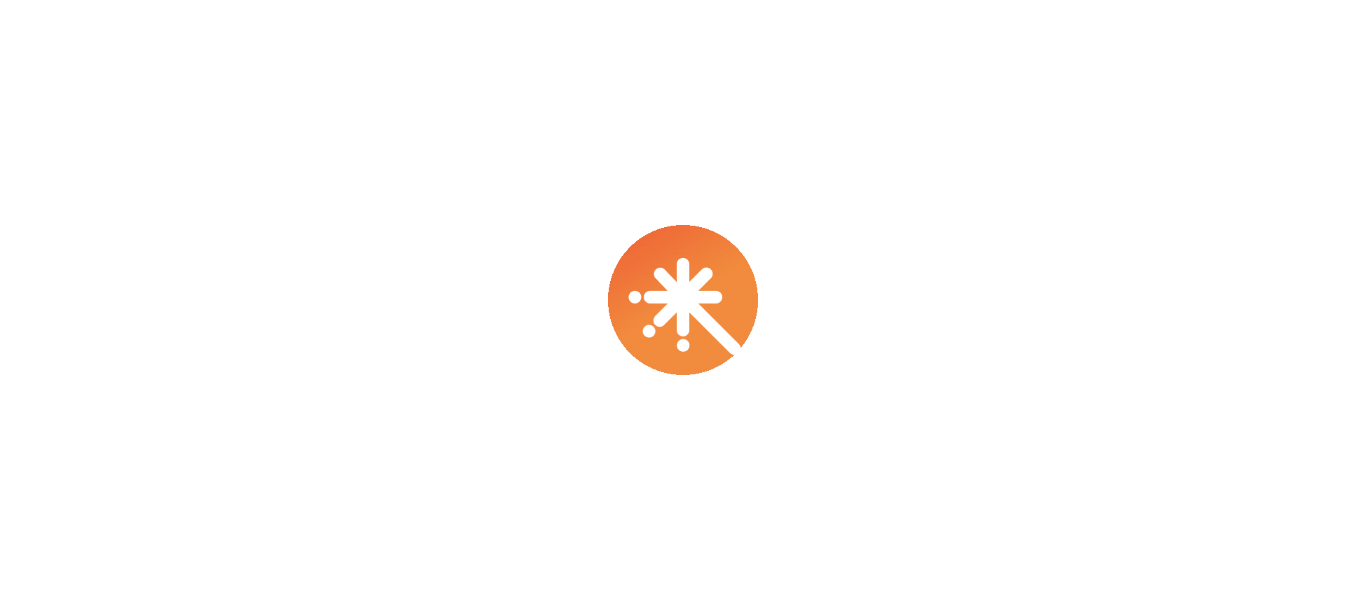 scroll, scrollTop: 0, scrollLeft: 0, axis: both 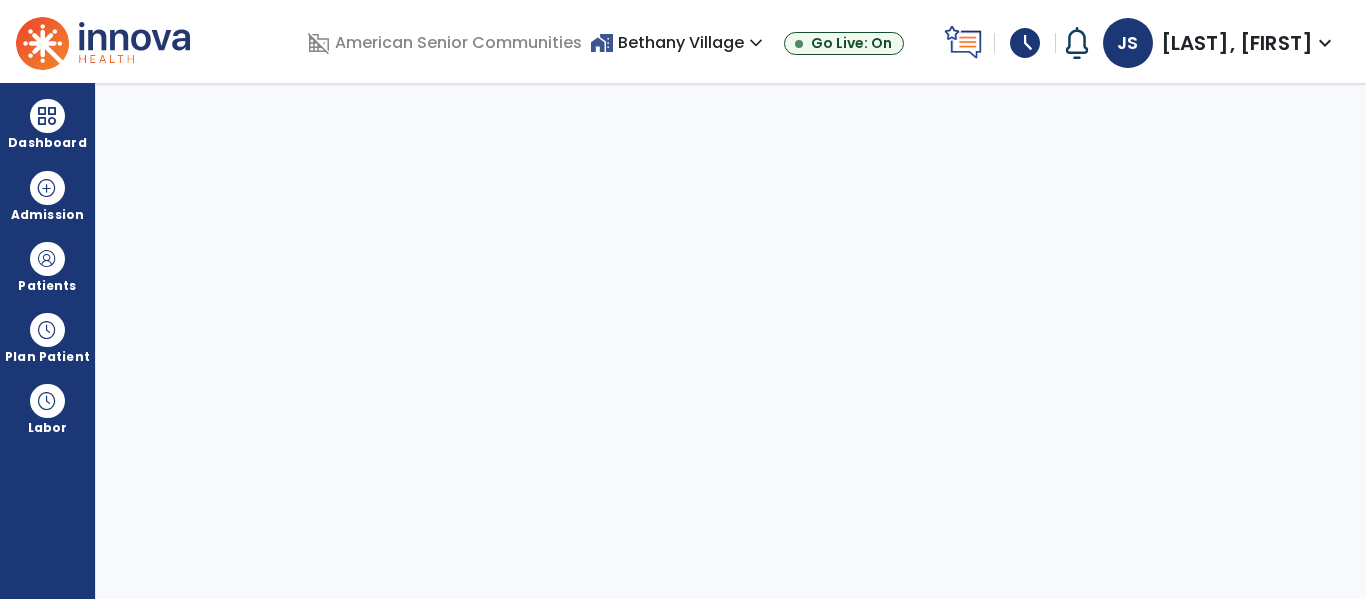 select on "****" 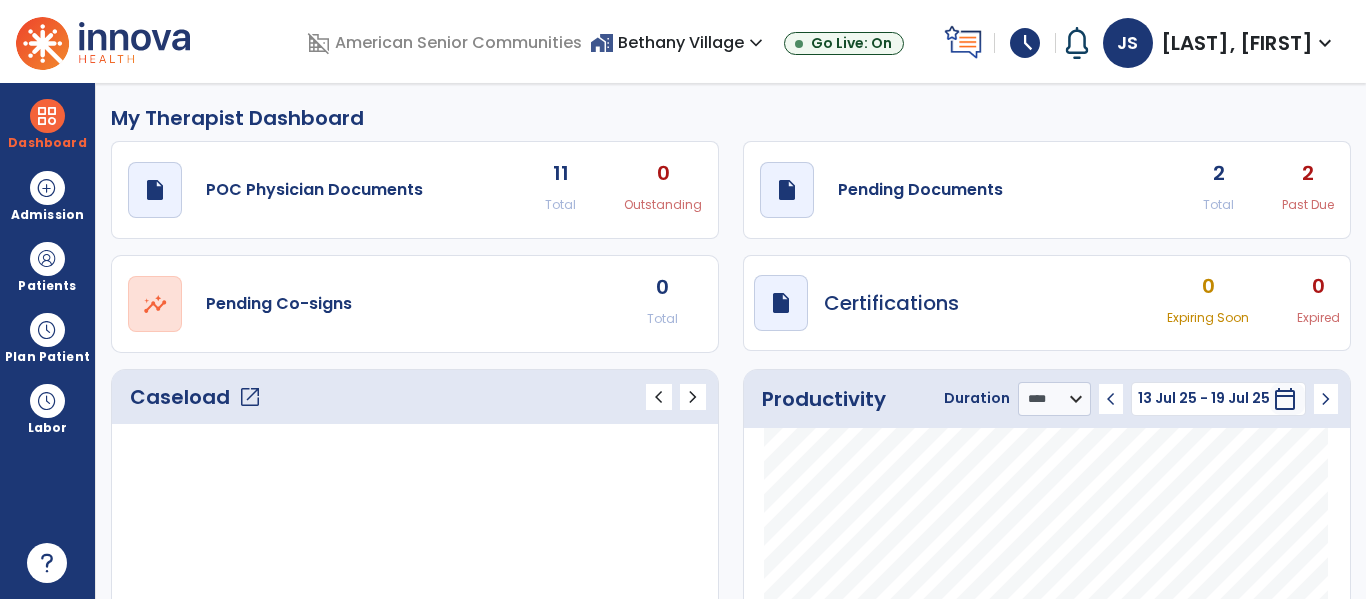 click on "home_work   [PLACE]   expand_more" at bounding box center (679, 42) 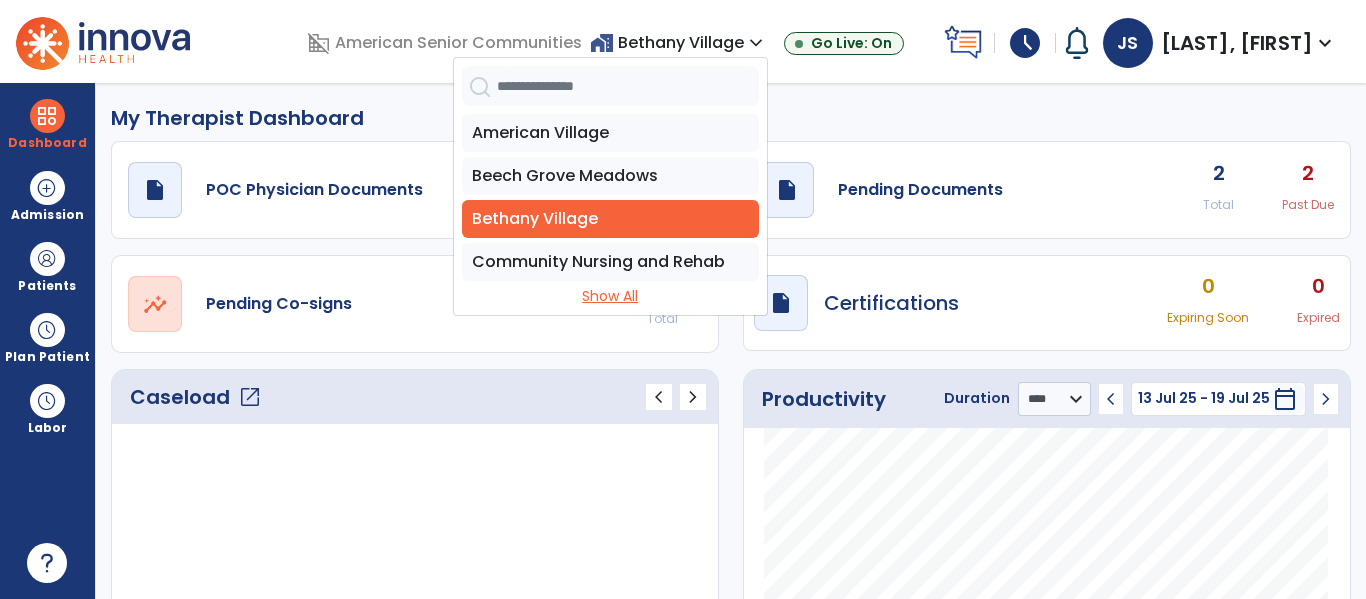 click on "Show All" at bounding box center [610, 296] 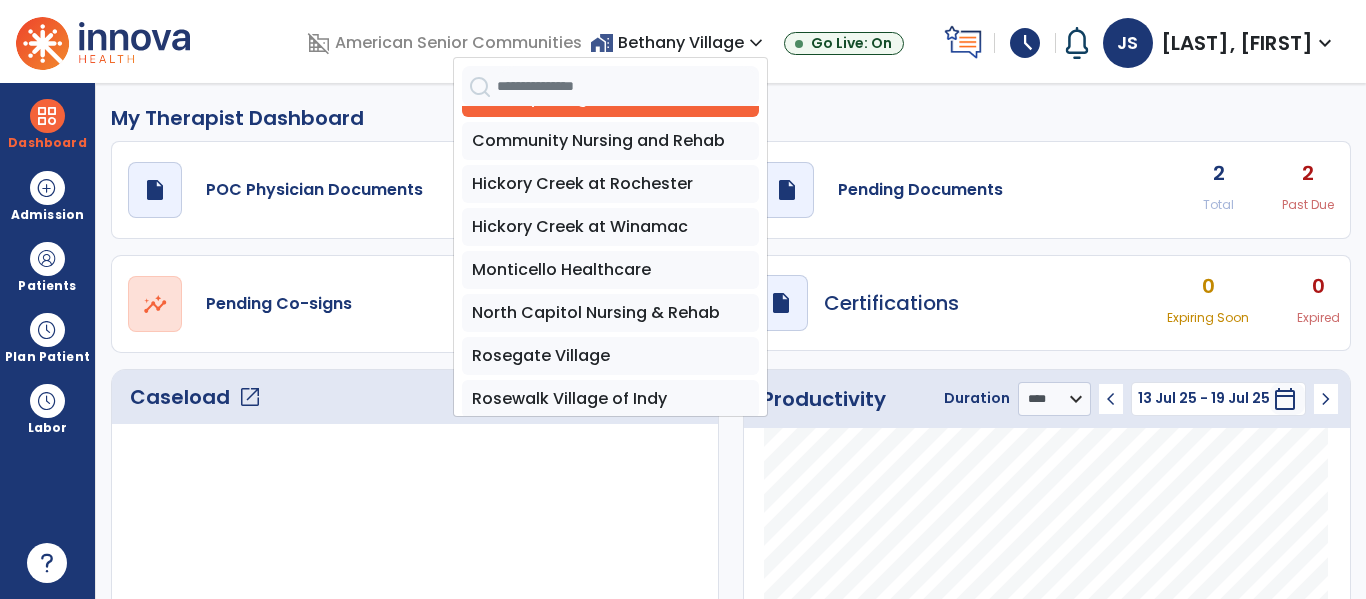 scroll, scrollTop: 124, scrollLeft: 0, axis: vertical 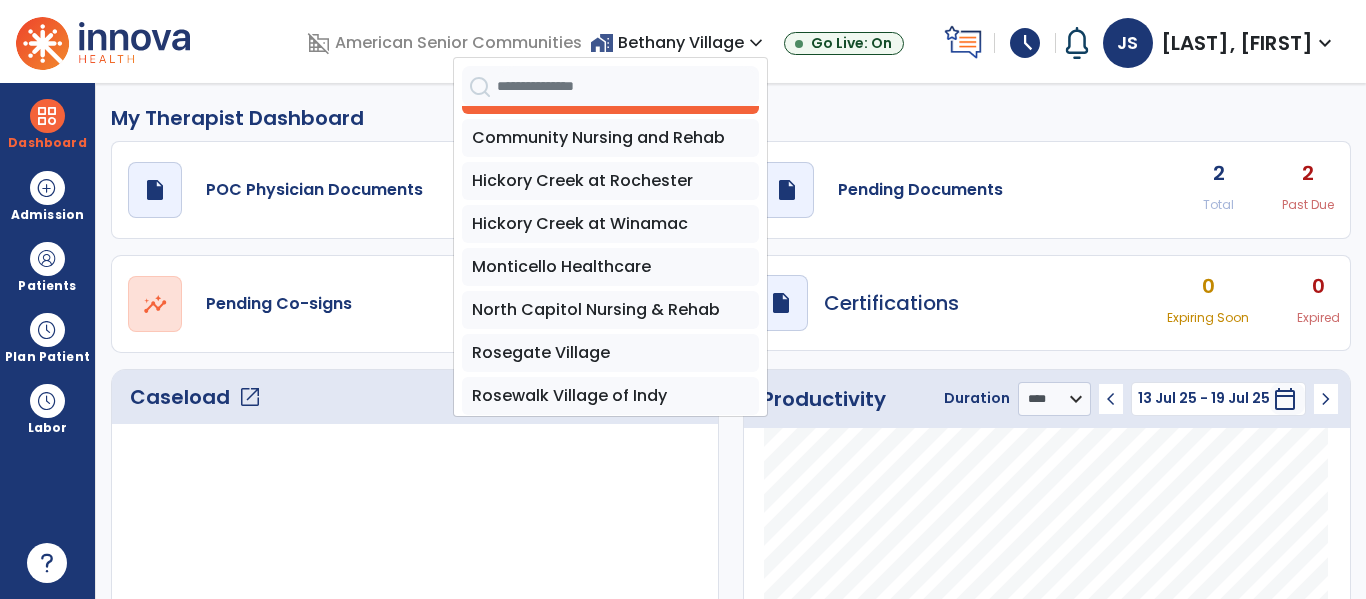 click on "North Capitol Nursing & Rehab" at bounding box center (610, 310) 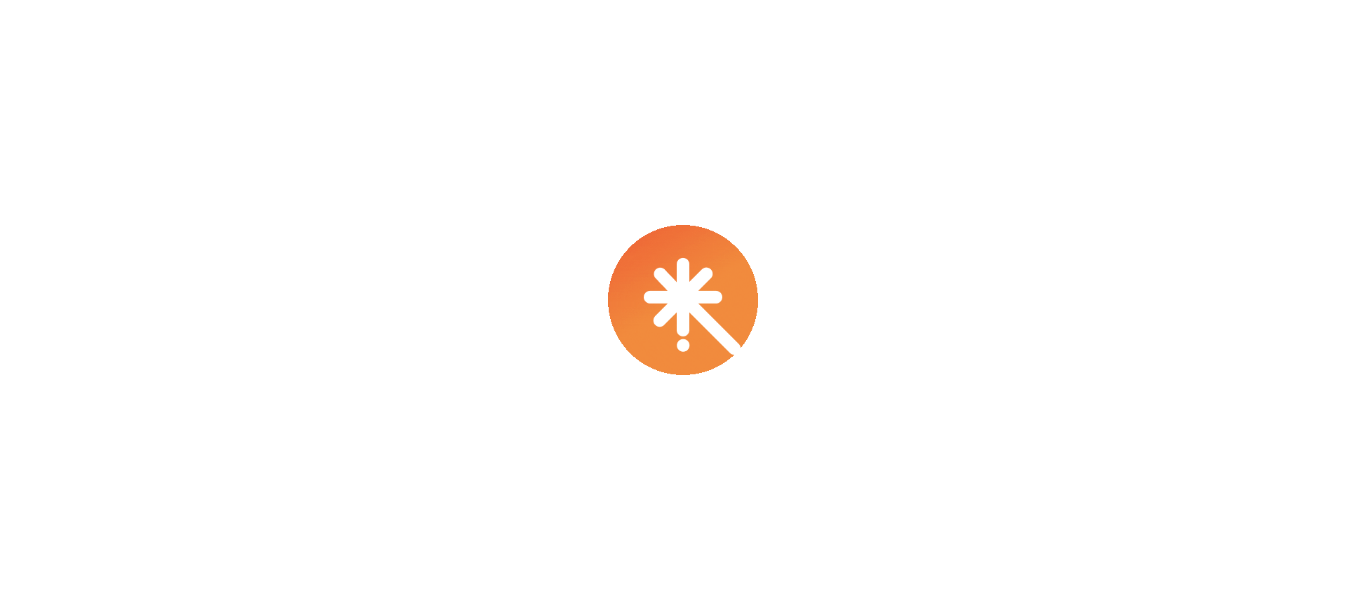 scroll, scrollTop: 0, scrollLeft: 0, axis: both 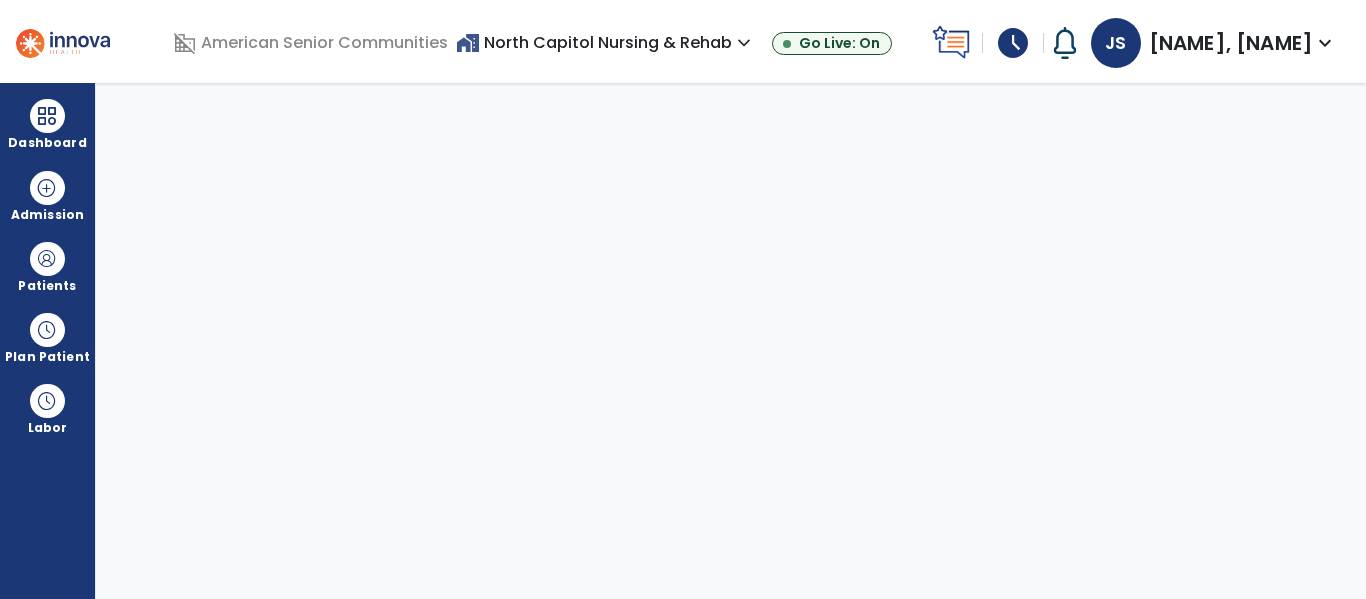 select on "****" 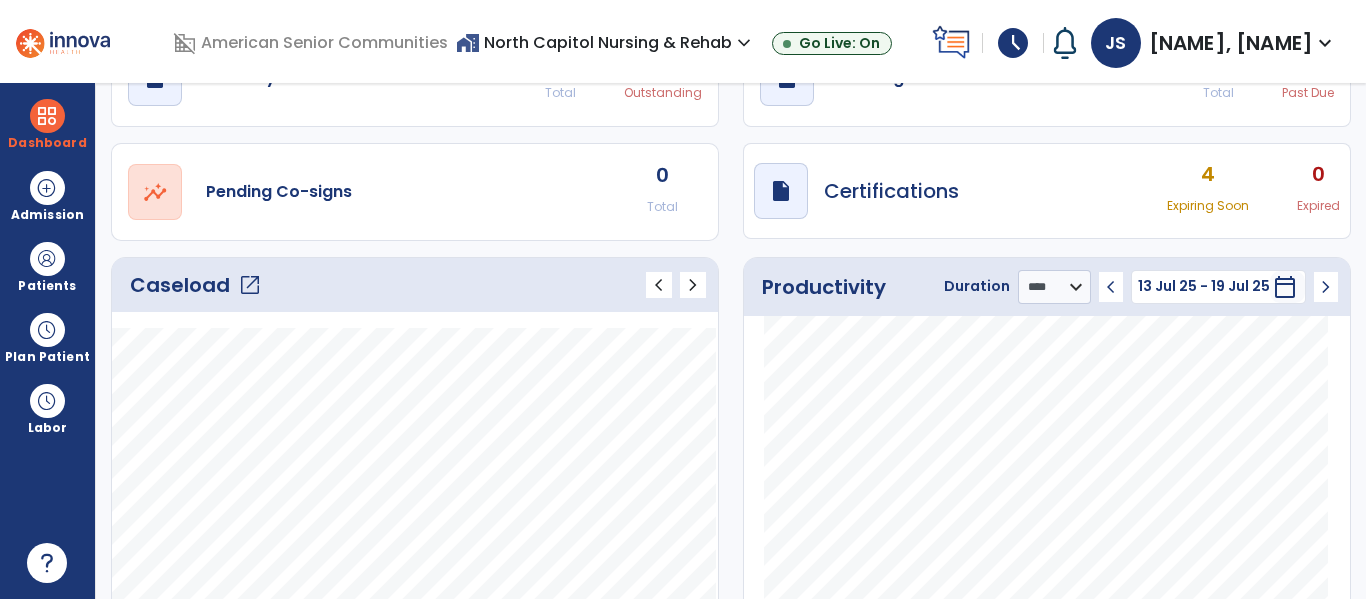 scroll, scrollTop: 78, scrollLeft: 0, axis: vertical 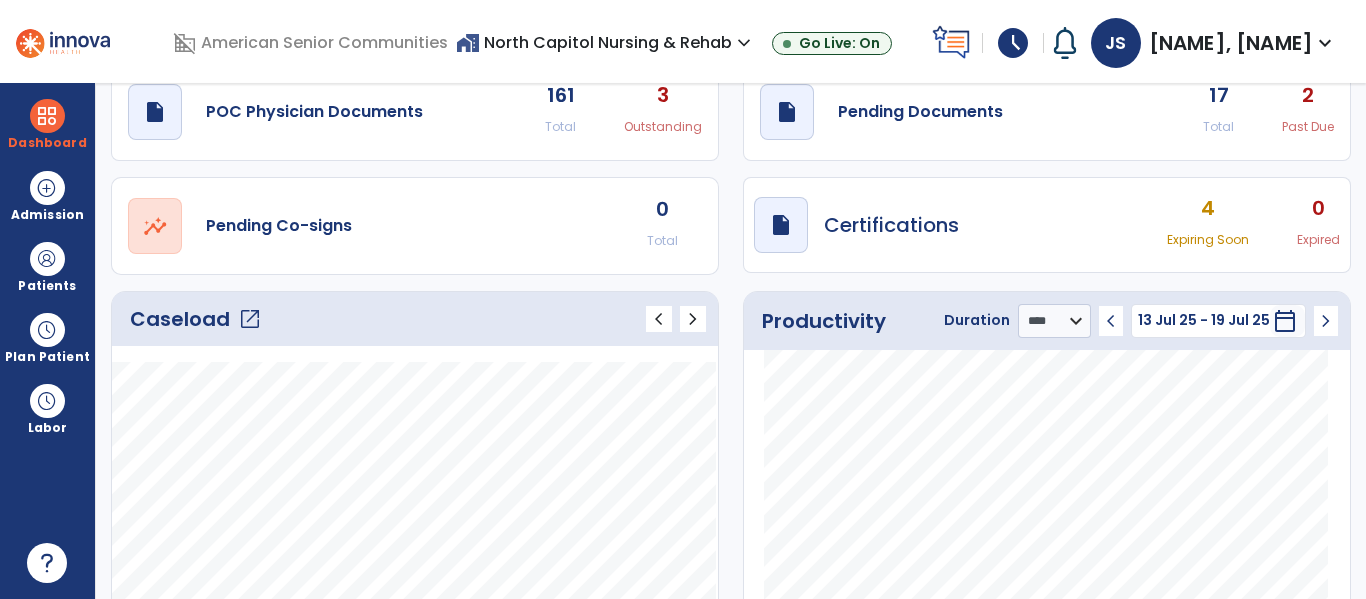 click on "open_in_new" 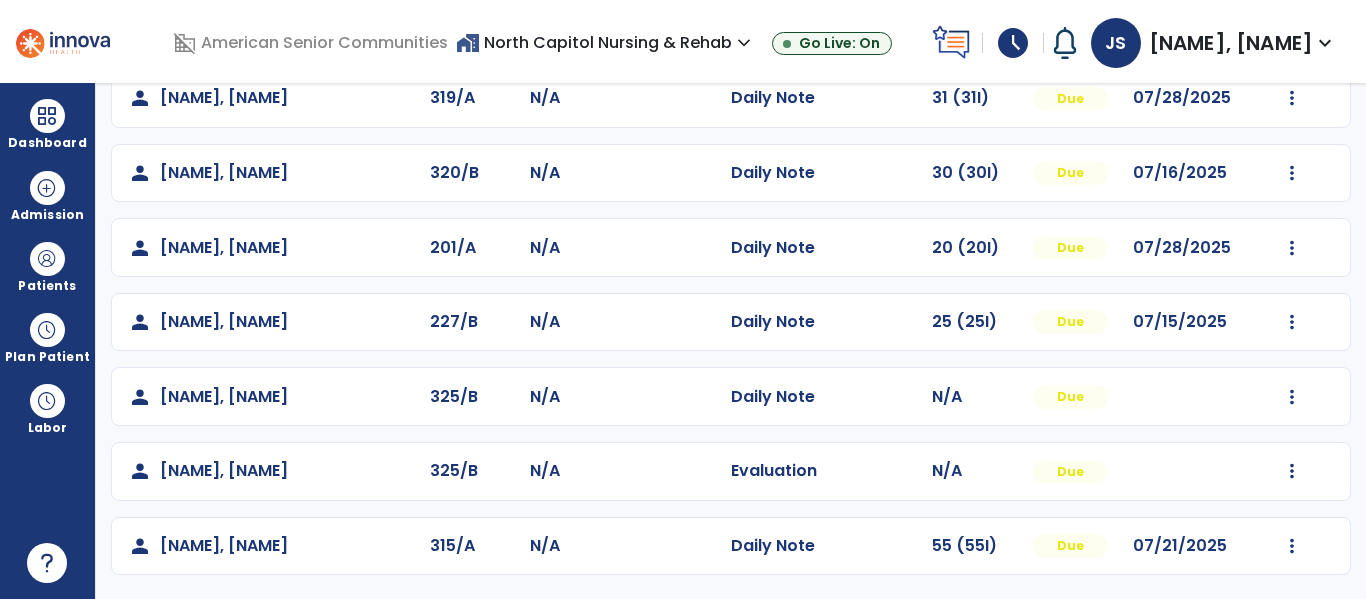 scroll, scrollTop: 0, scrollLeft: 0, axis: both 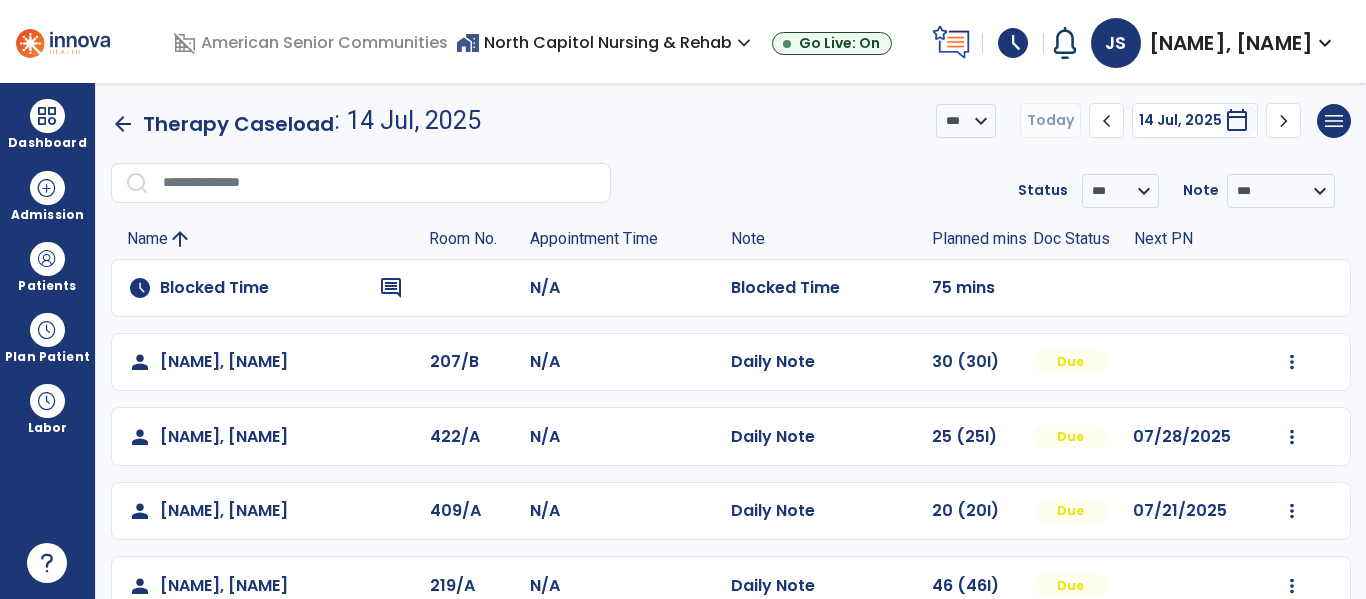 click on "home_work   North Capitol Nursing & Rehab   expand_more" at bounding box center [606, 42] 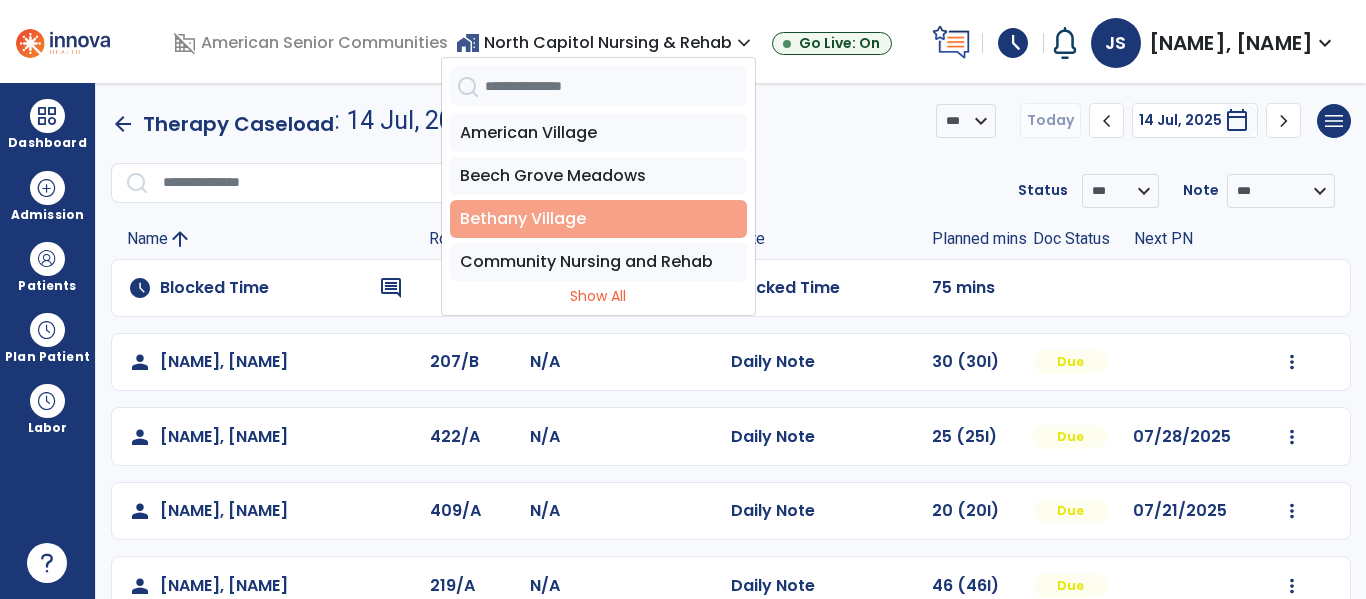 click on "Bethany Village" at bounding box center [598, 219] 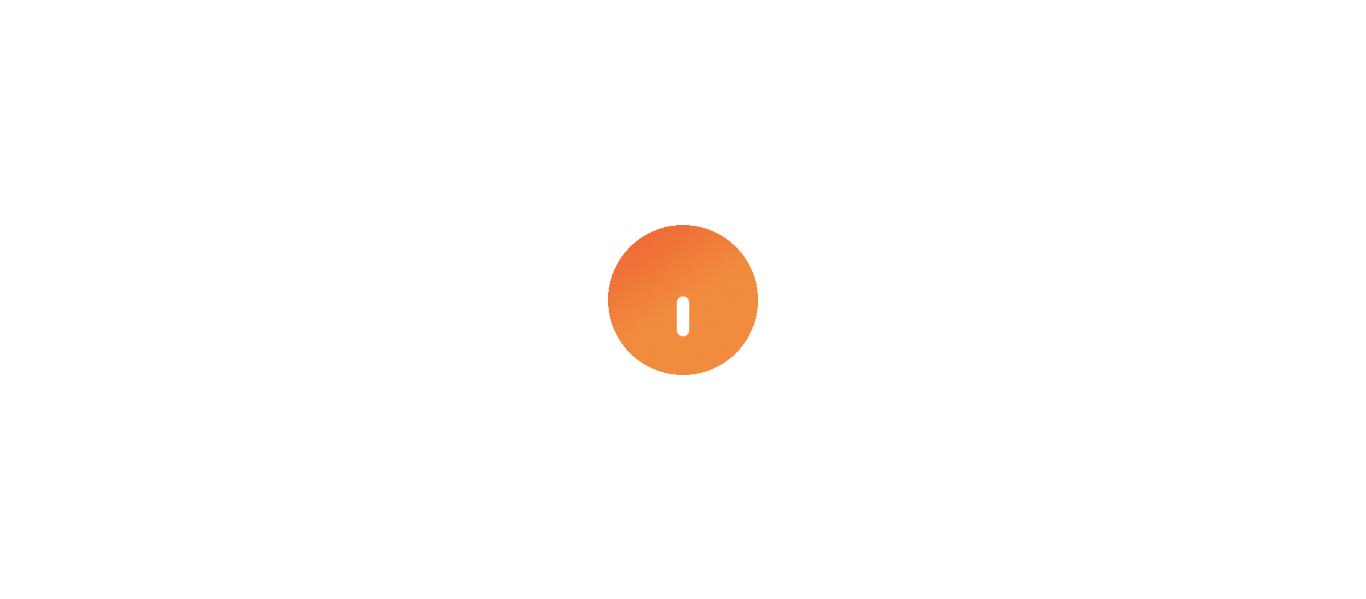 scroll, scrollTop: 0, scrollLeft: 0, axis: both 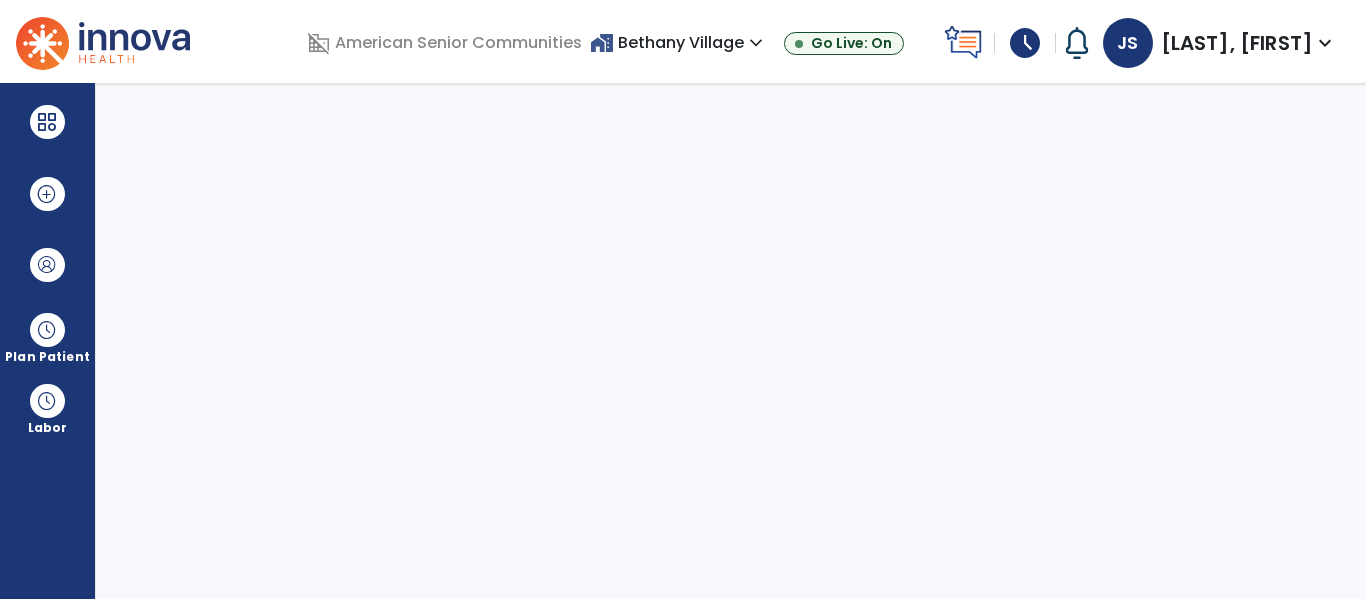 select on "****" 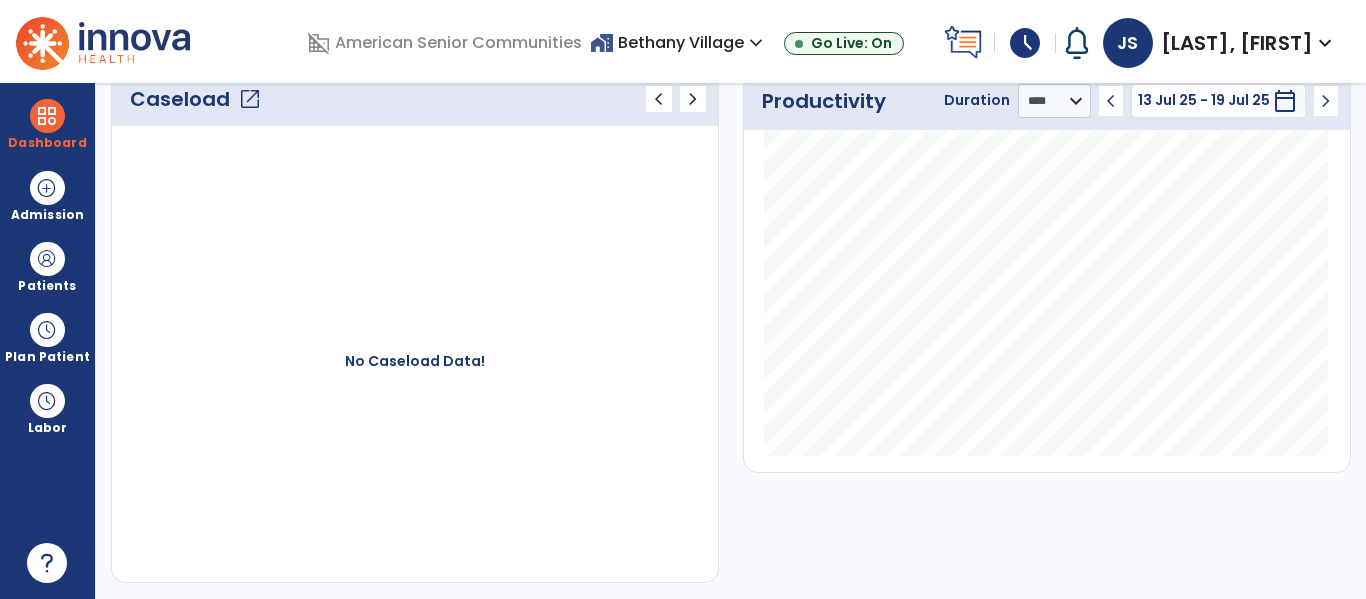 scroll, scrollTop: 0, scrollLeft: 0, axis: both 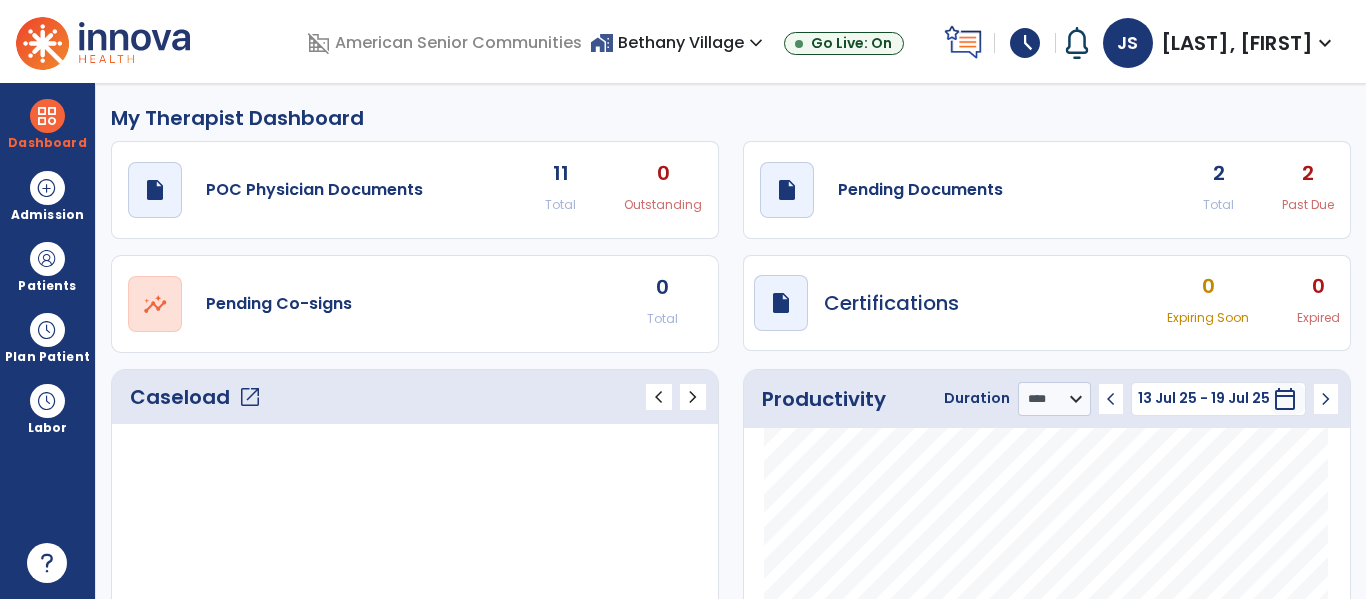click on "home_work   Bethany Village   expand_more" at bounding box center (679, 42) 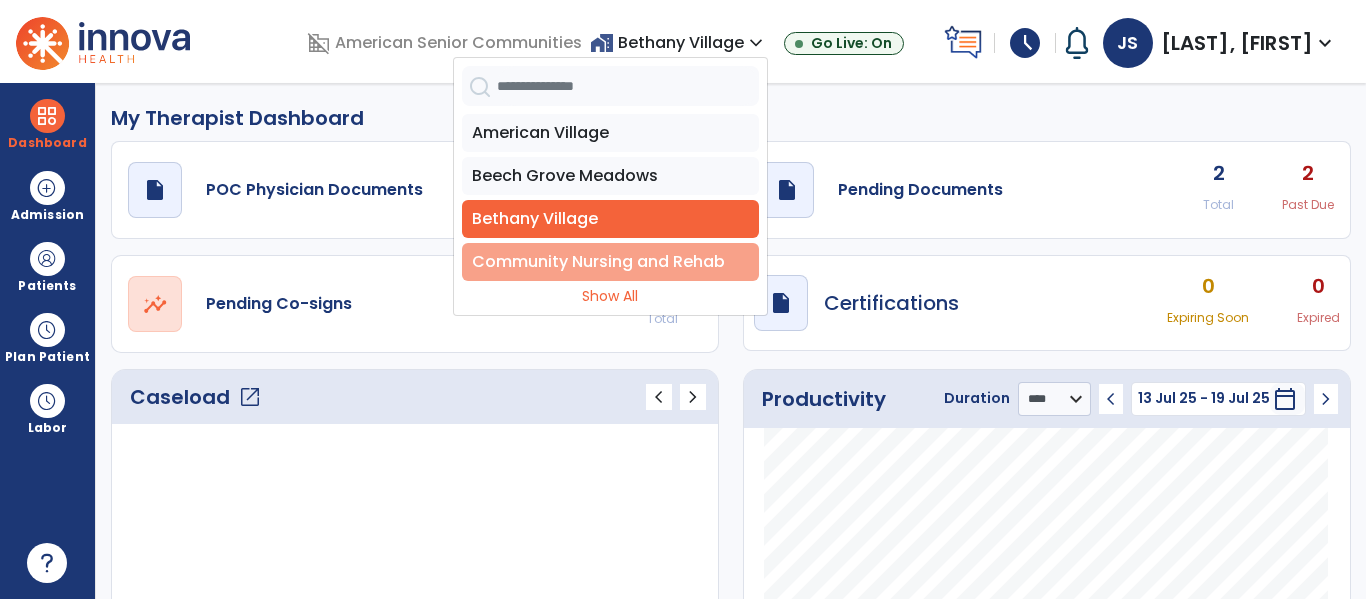 click on "Community Nursing and Rehab" at bounding box center (610, 262) 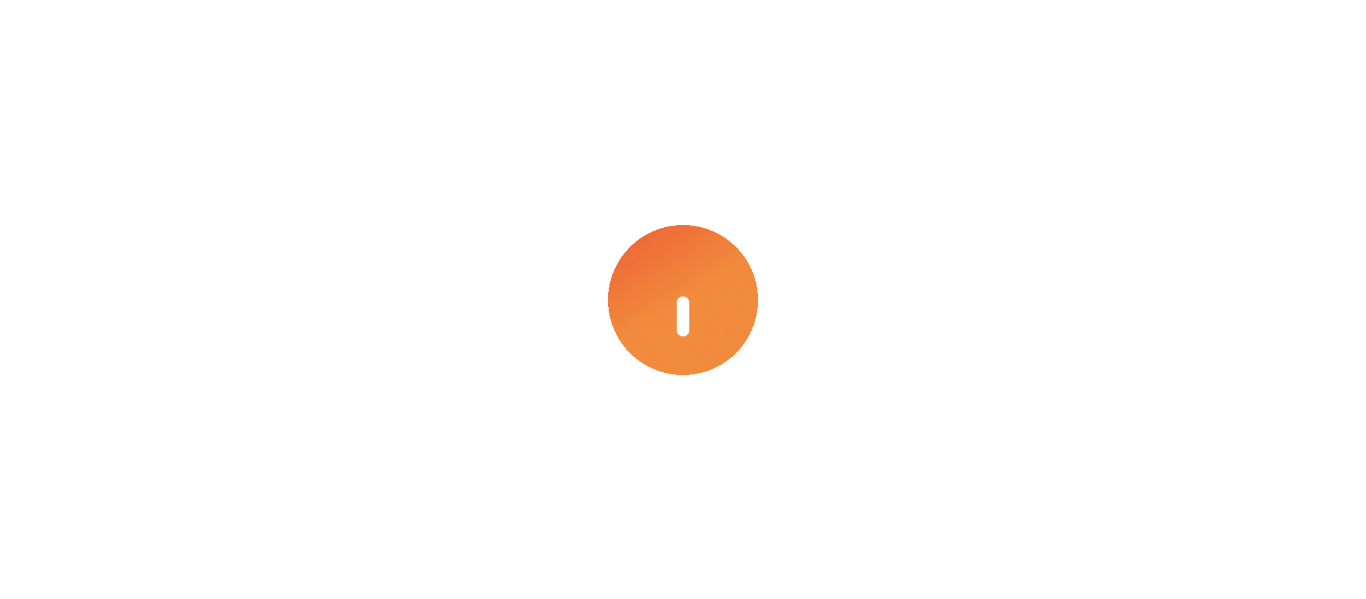 scroll, scrollTop: 0, scrollLeft: 0, axis: both 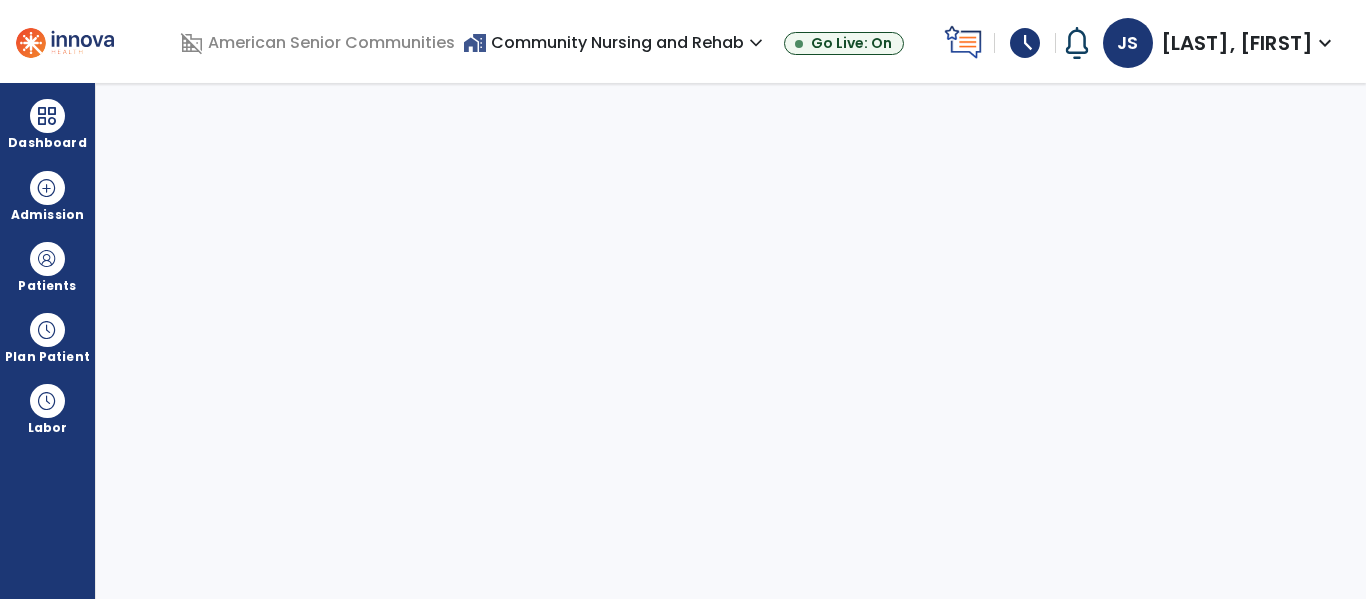select on "****" 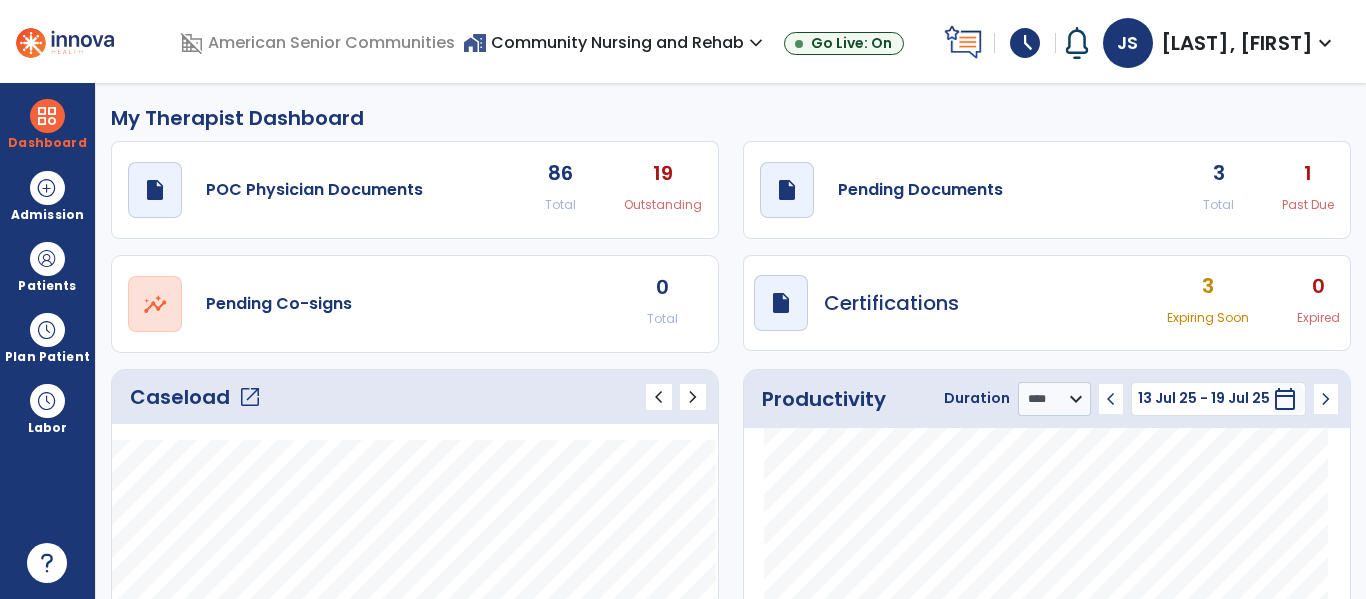 click on "open_in_new" 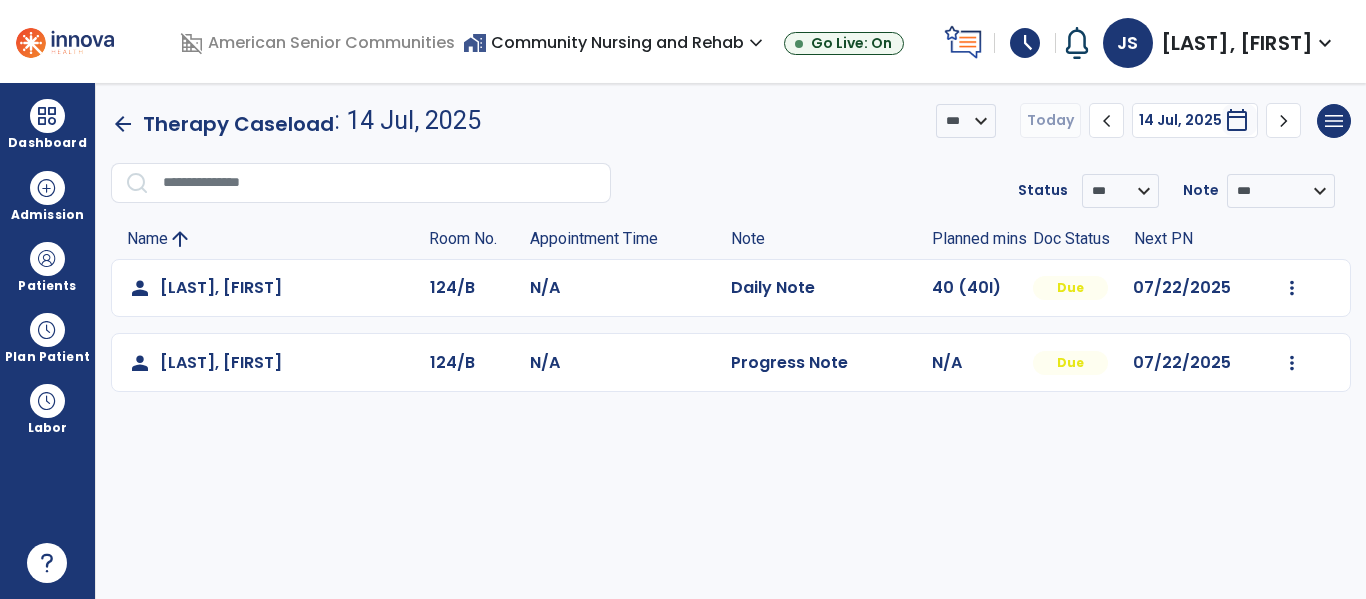 click on "arrow_back" 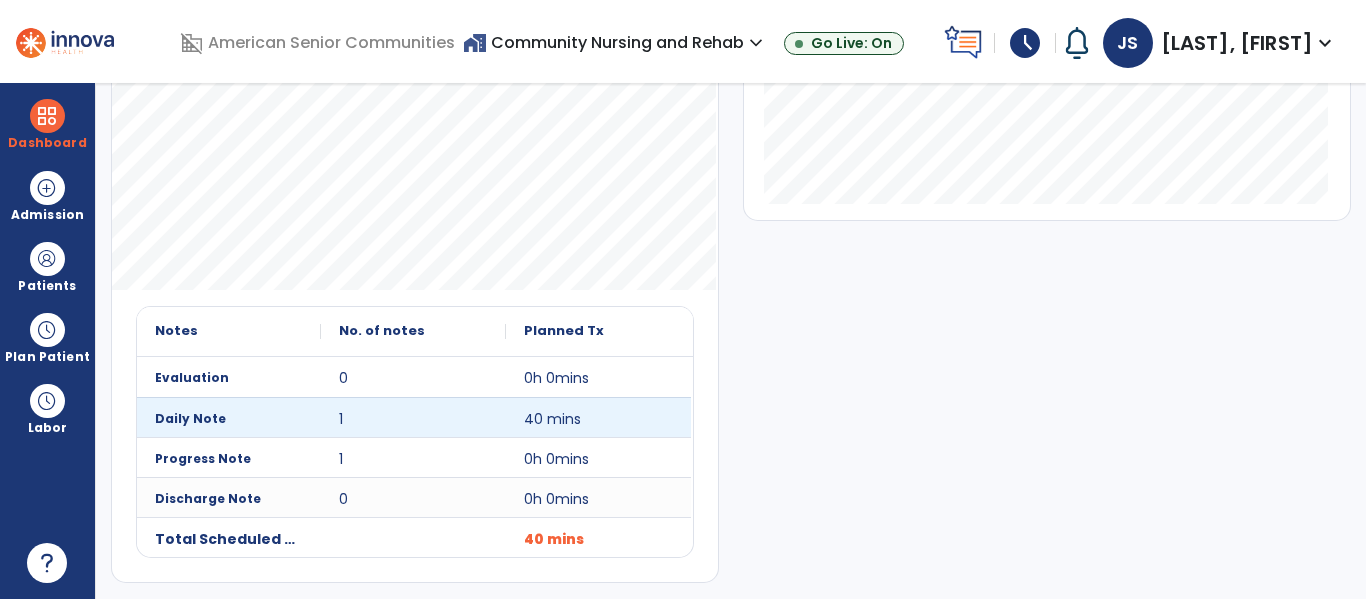 scroll, scrollTop: 0, scrollLeft: 0, axis: both 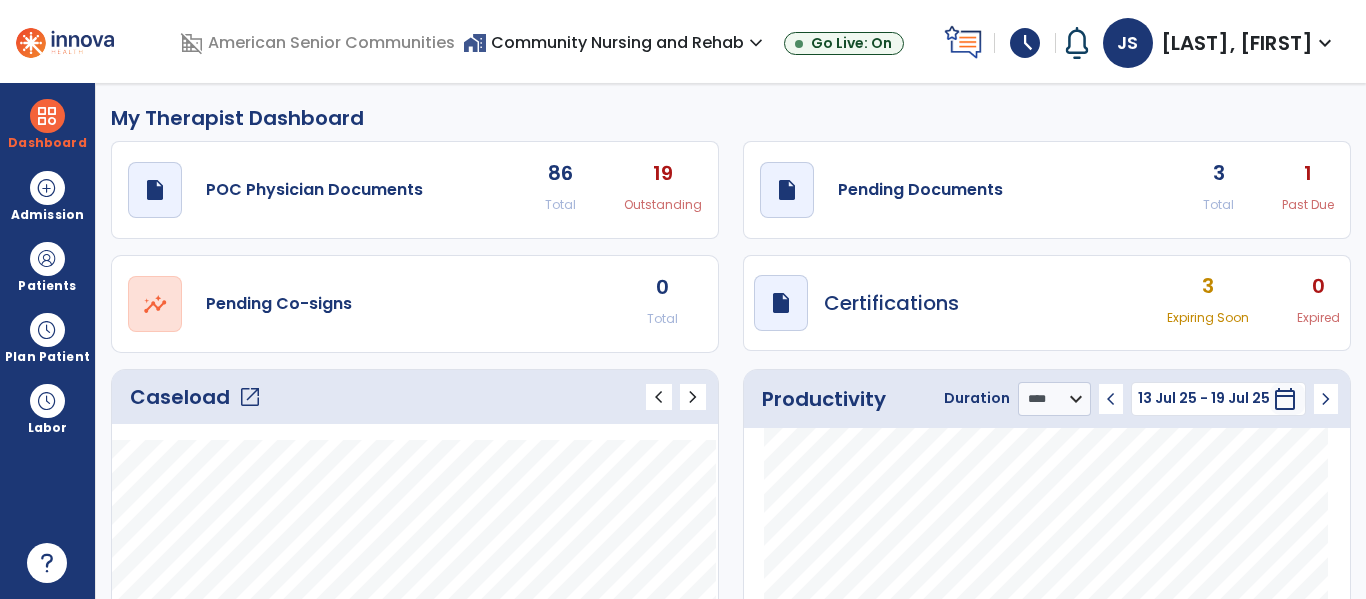 click on "home_work   Community Nursing and Rehab   expand_more   American Village   Beech Grove Meadows   Bethany Village   Community Nursing and Rehab  Show All Go Live: On" at bounding box center (699, 43) 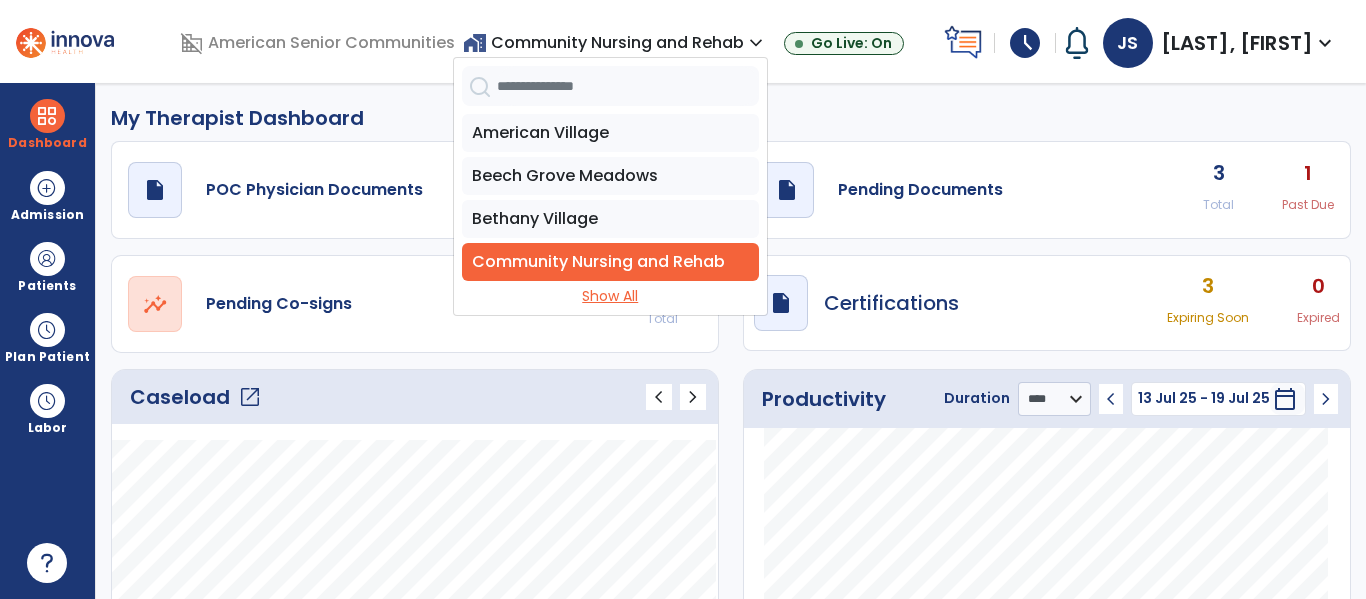 click on "Show All" at bounding box center [610, 296] 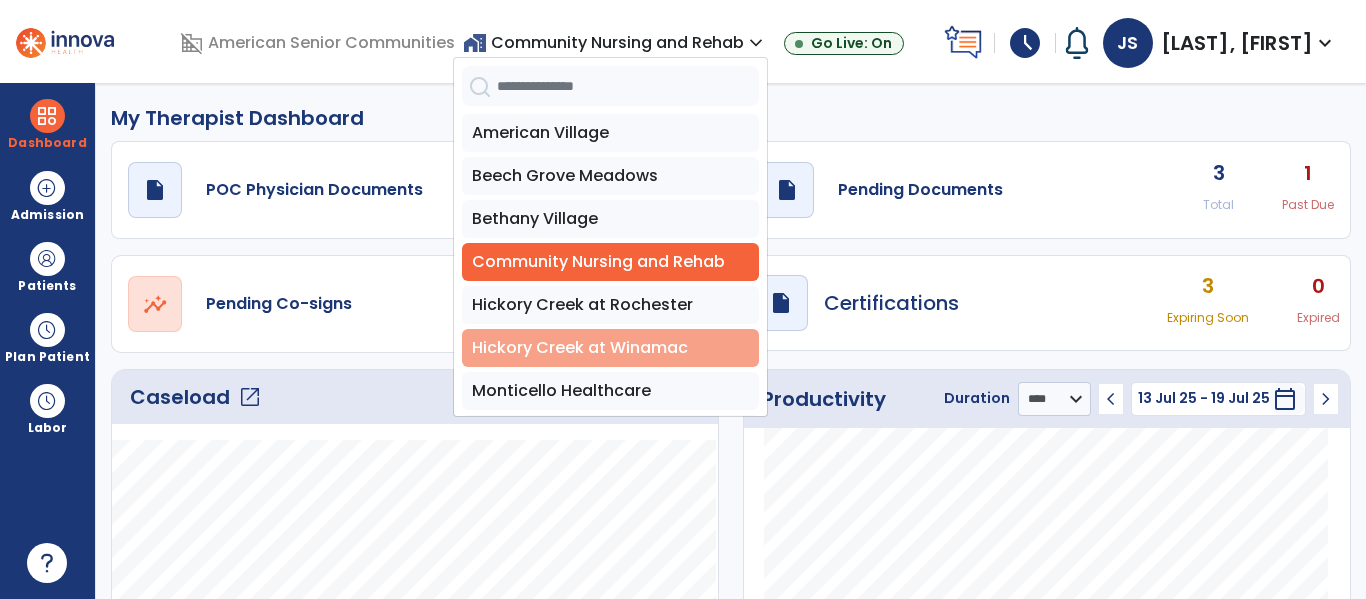 scroll, scrollTop: 179, scrollLeft: 0, axis: vertical 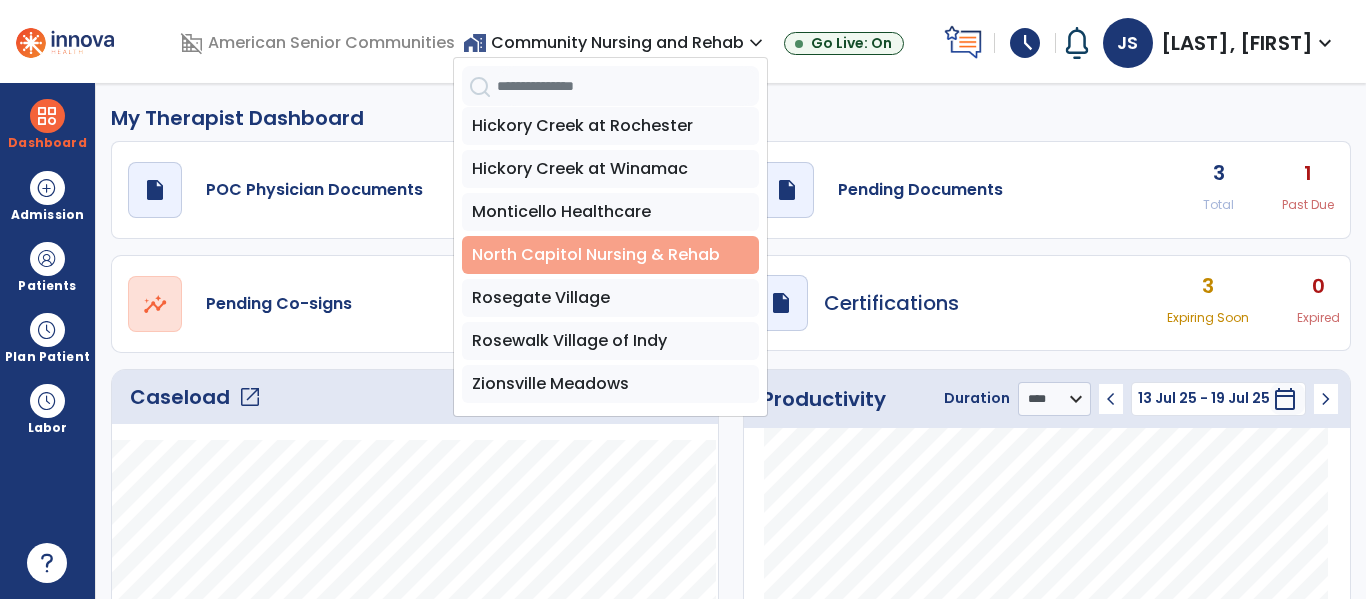 click on "North Capitol Nursing & Rehab" at bounding box center (610, 255) 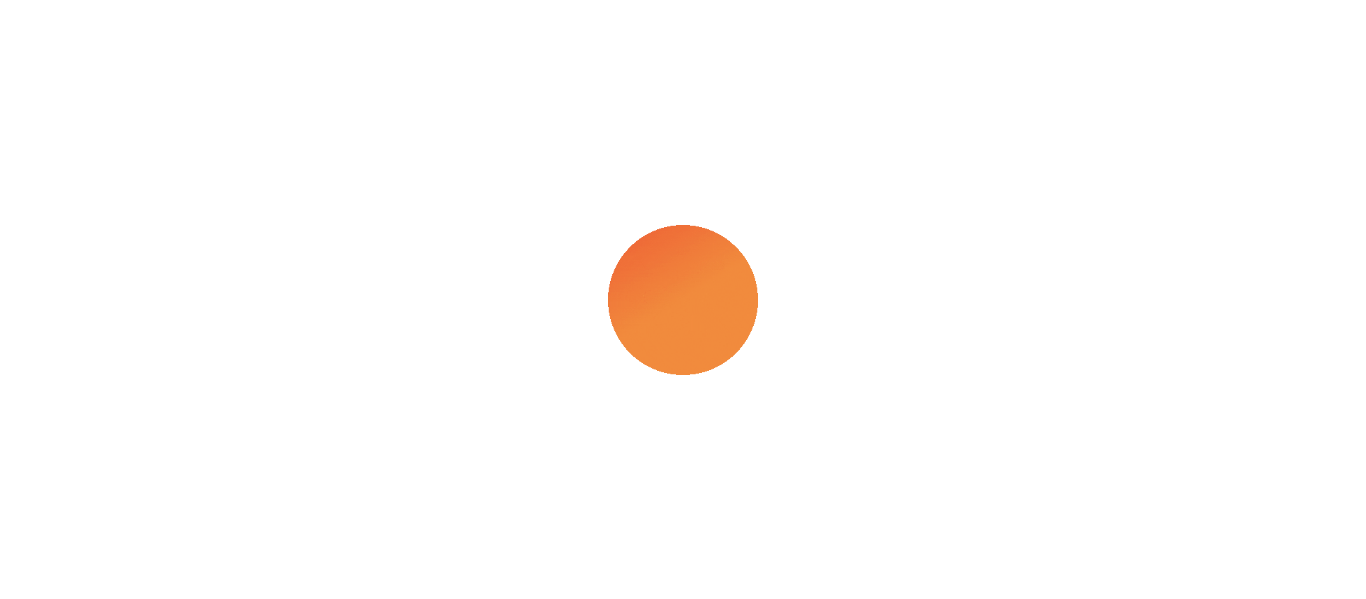 scroll, scrollTop: 0, scrollLeft: 0, axis: both 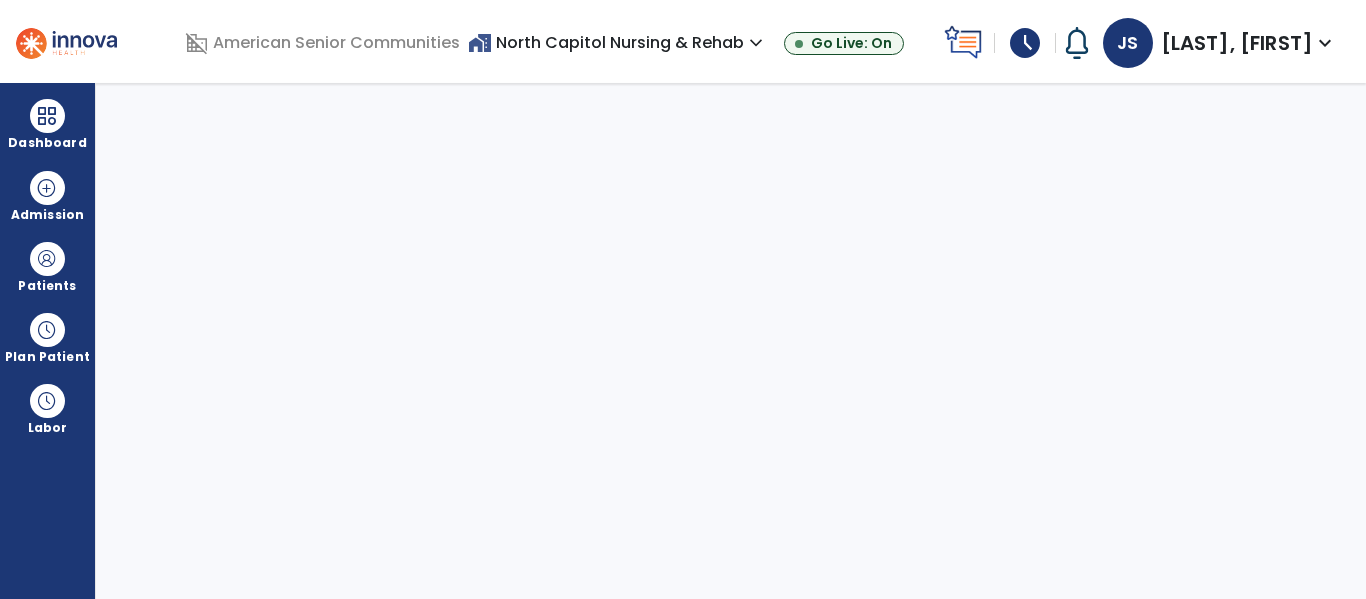 select on "****" 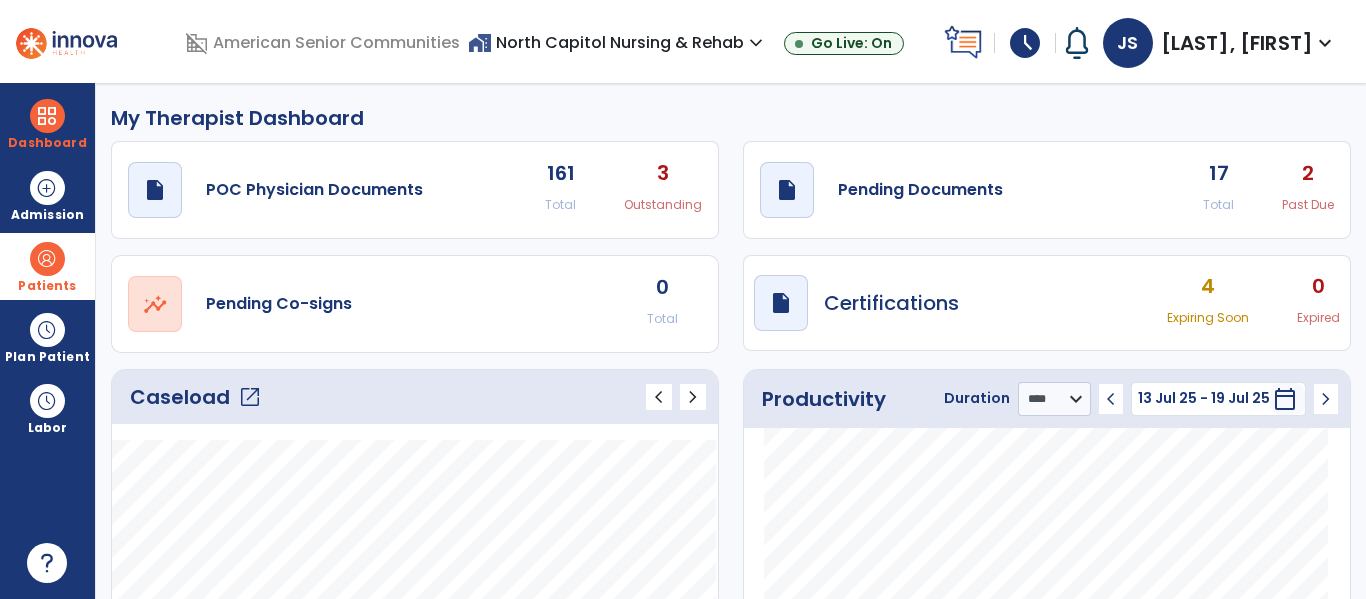 click at bounding box center (47, 259) 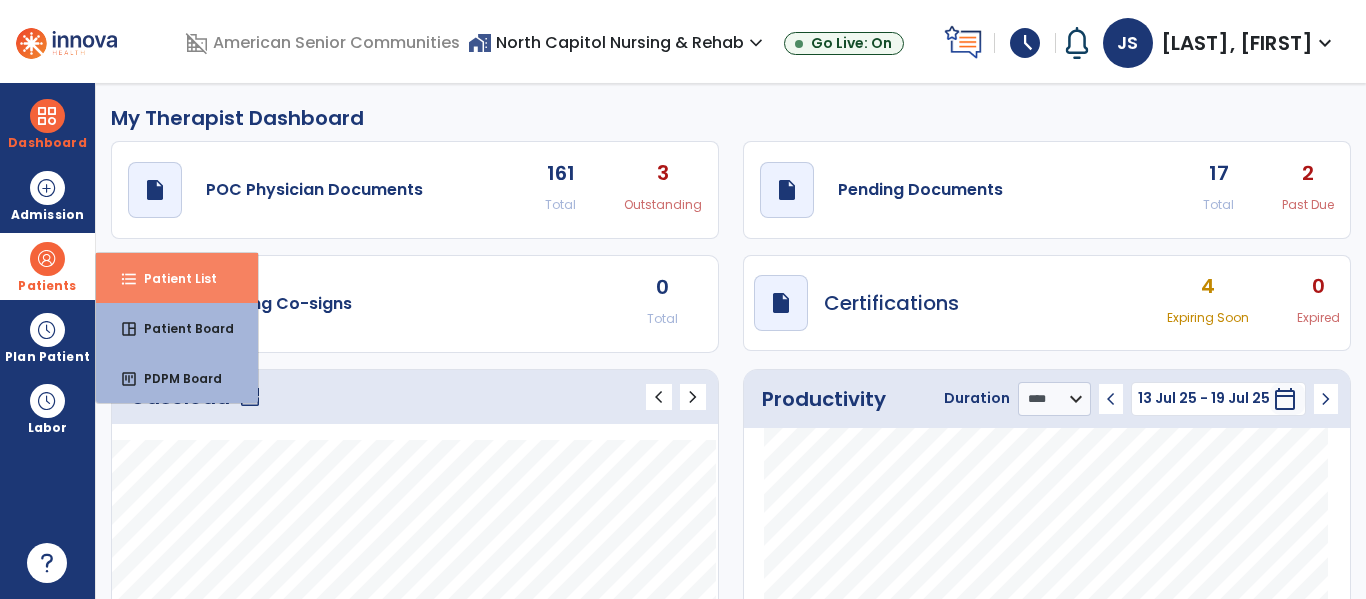 click on "Patient List" at bounding box center [172, 278] 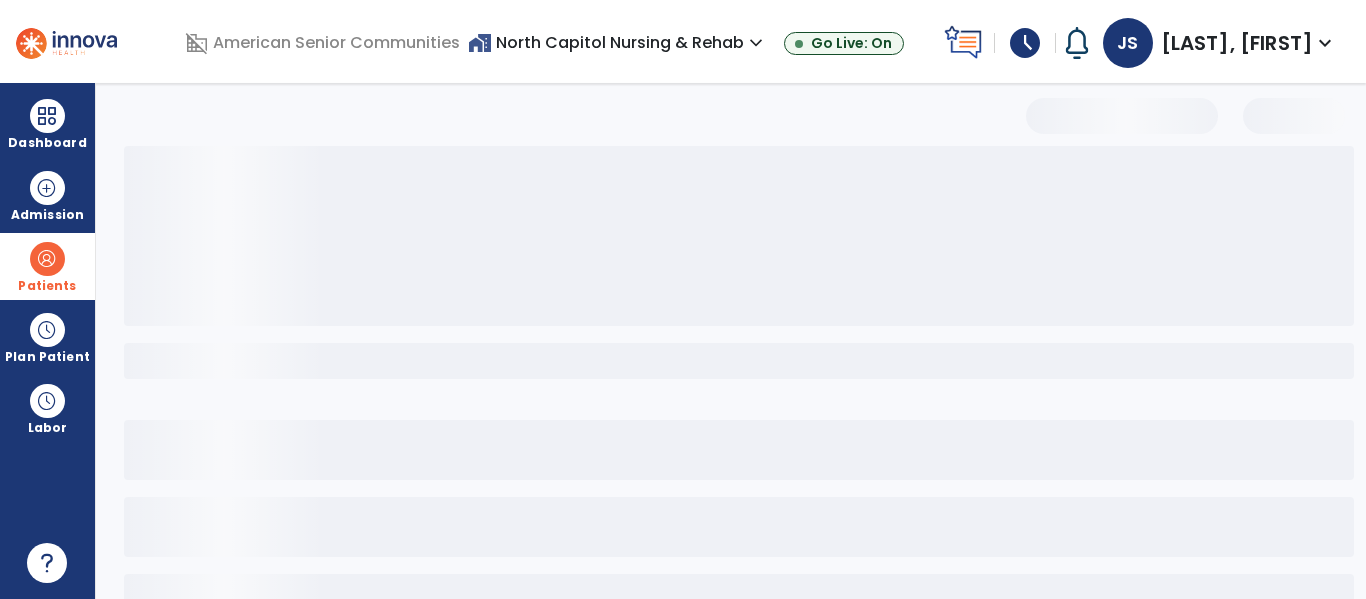 select on "***" 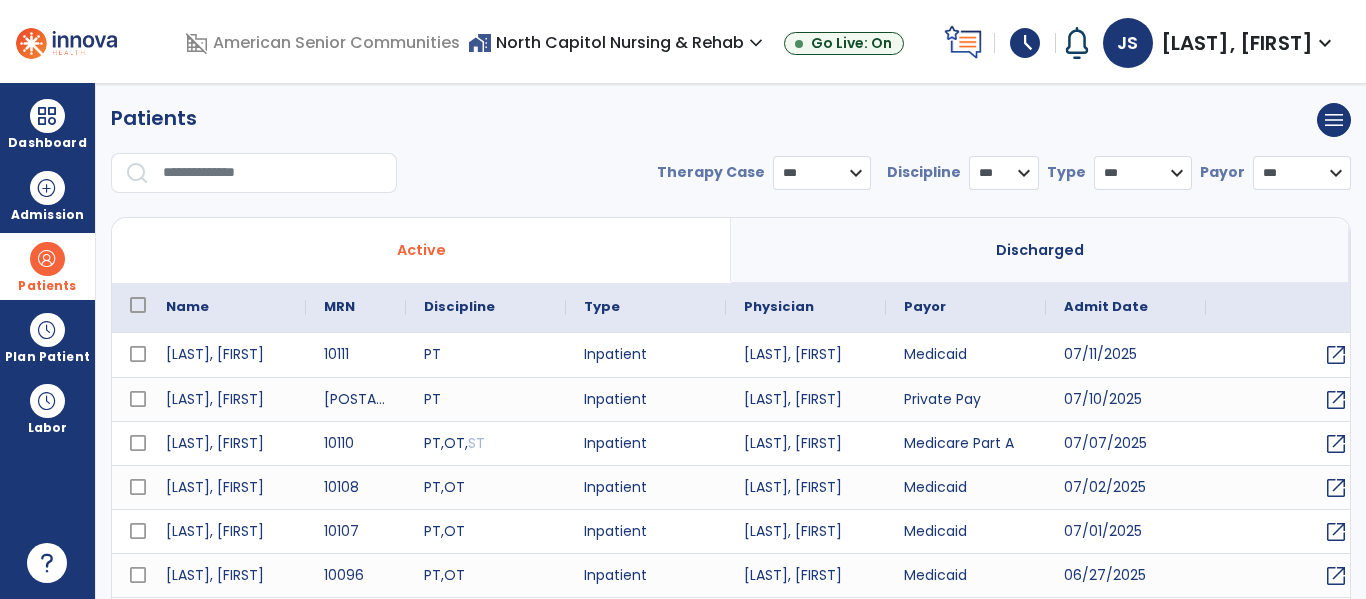click at bounding box center (273, 173) 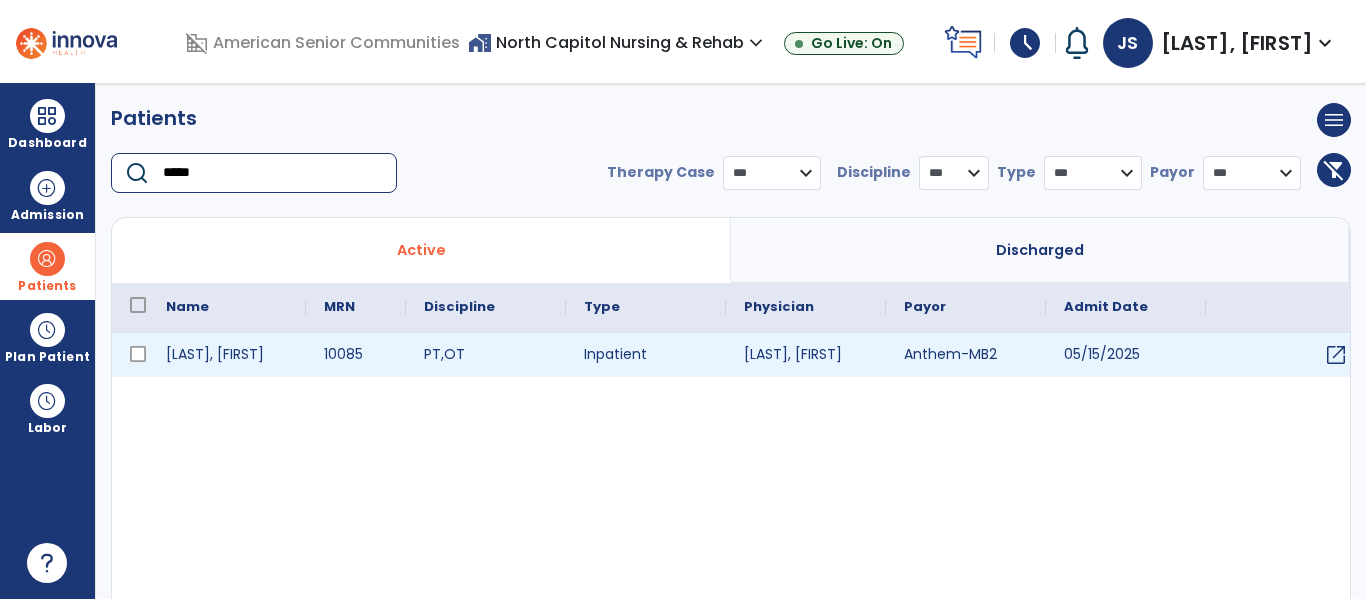 type on "*****" 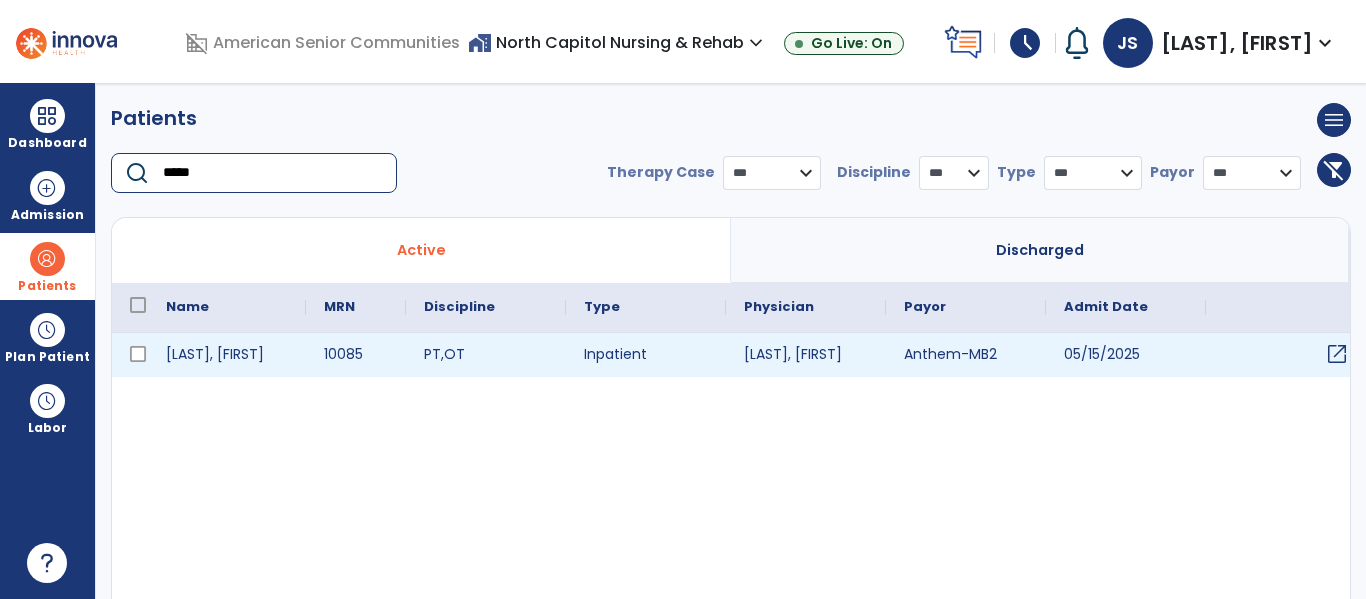 click on "open_in_new" at bounding box center [1286, 355] 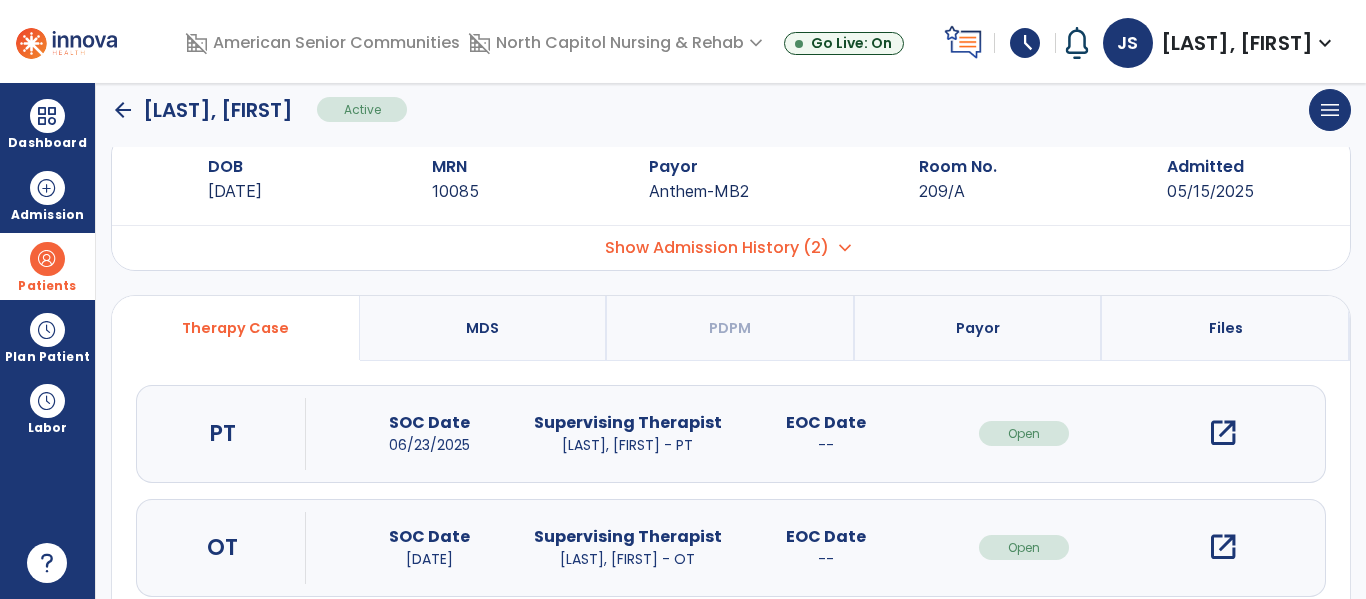 scroll, scrollTop: 49, scrollLeft: 0, axis: vertical 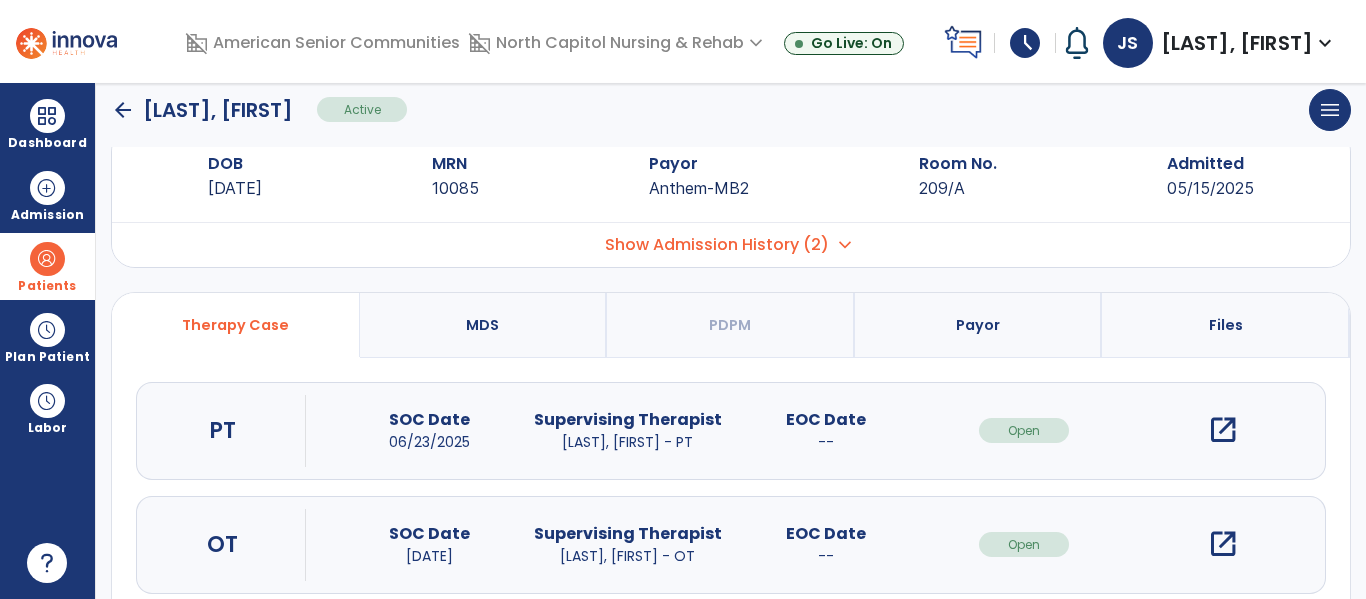 click on "open_in_new" at bounding box center (1223, 430) 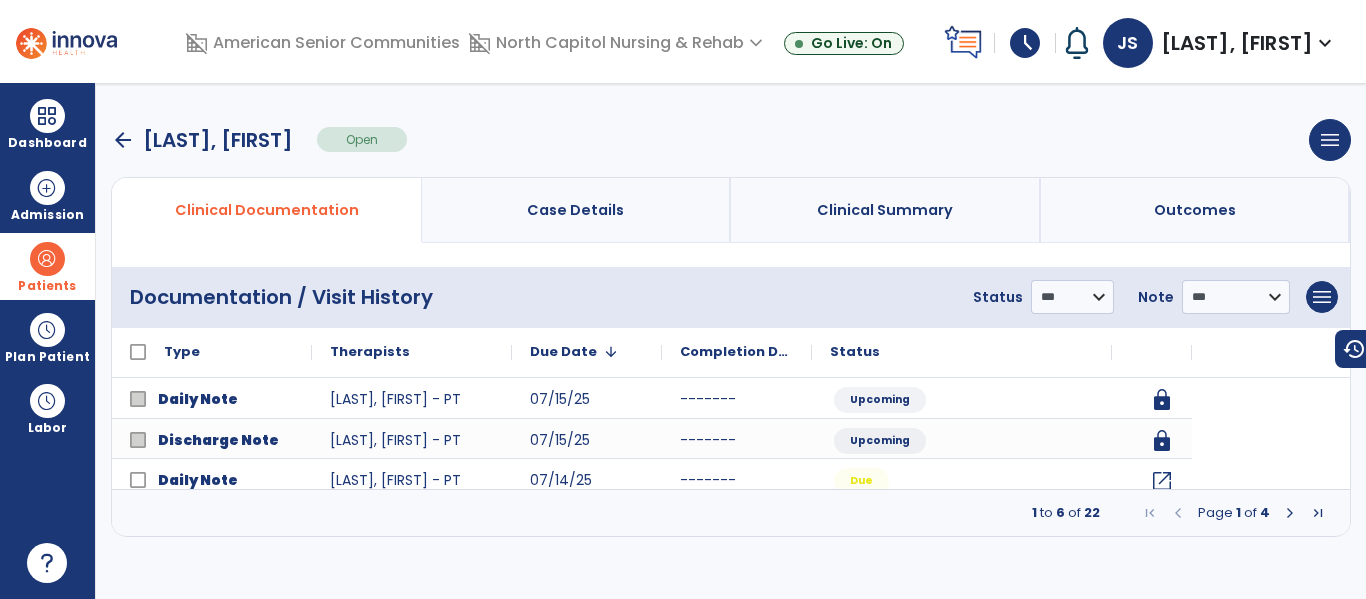 scroll, scrollTop: 0, scrollLeft: 0, axis: both 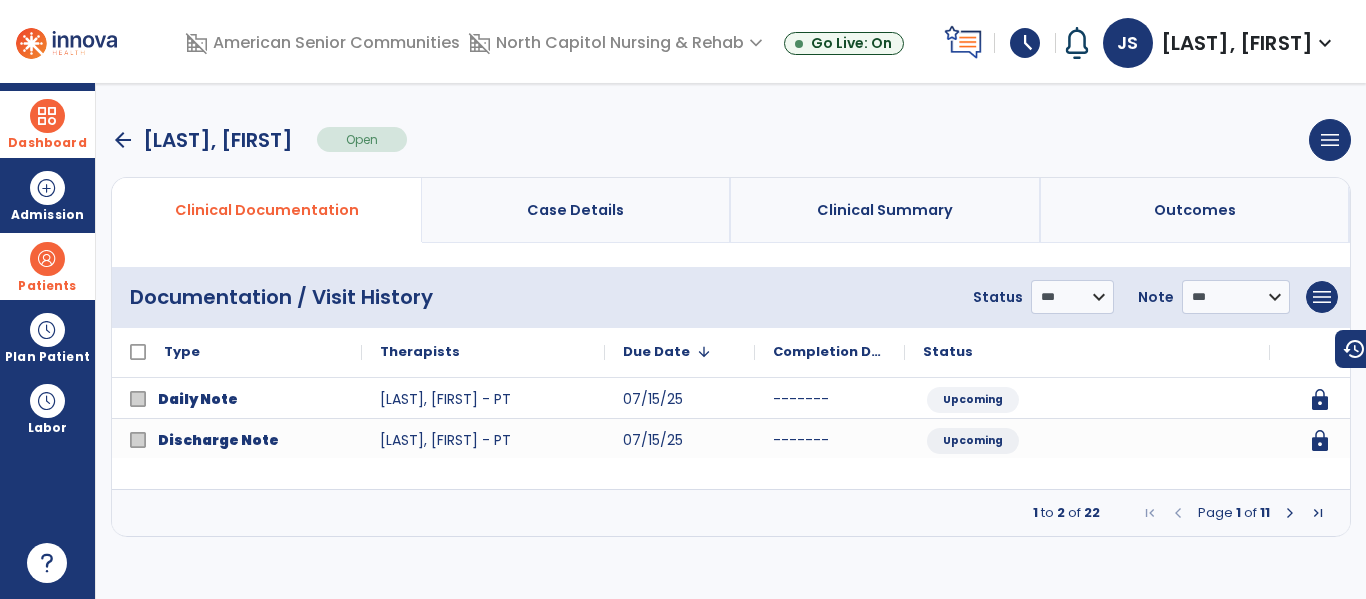 click on "Dashboard" at bounding box center [47, 124] 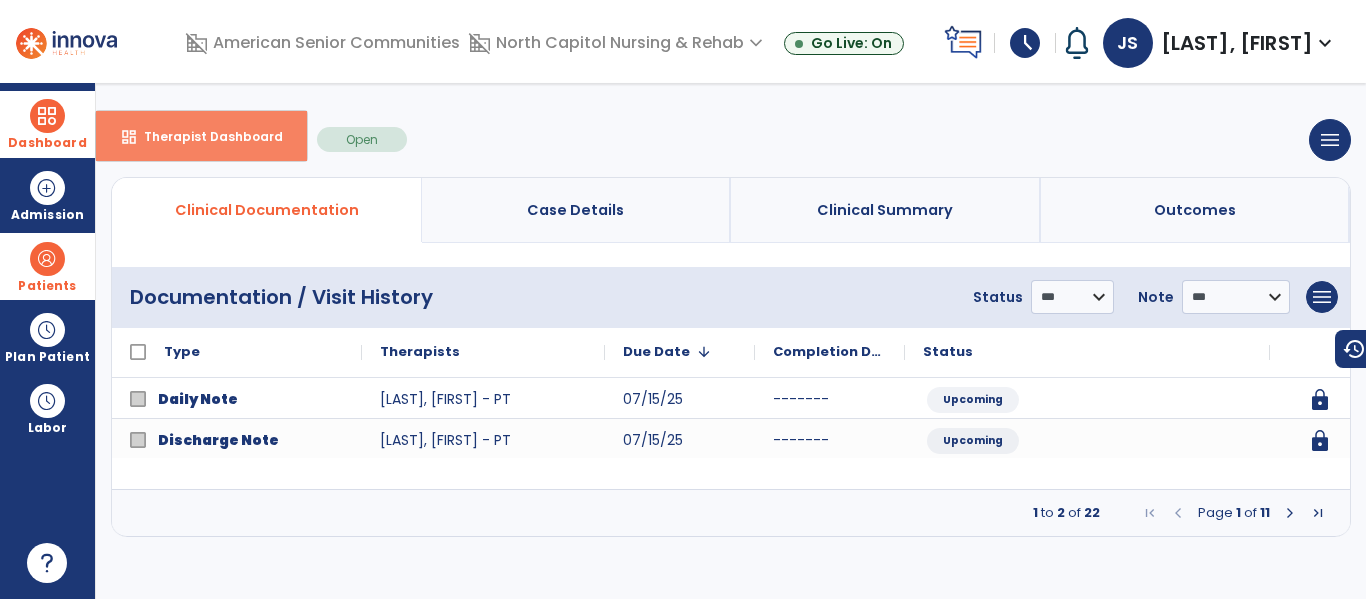 click on "dashboard  Therapist Dashboard" at bounding box center (201, 136) 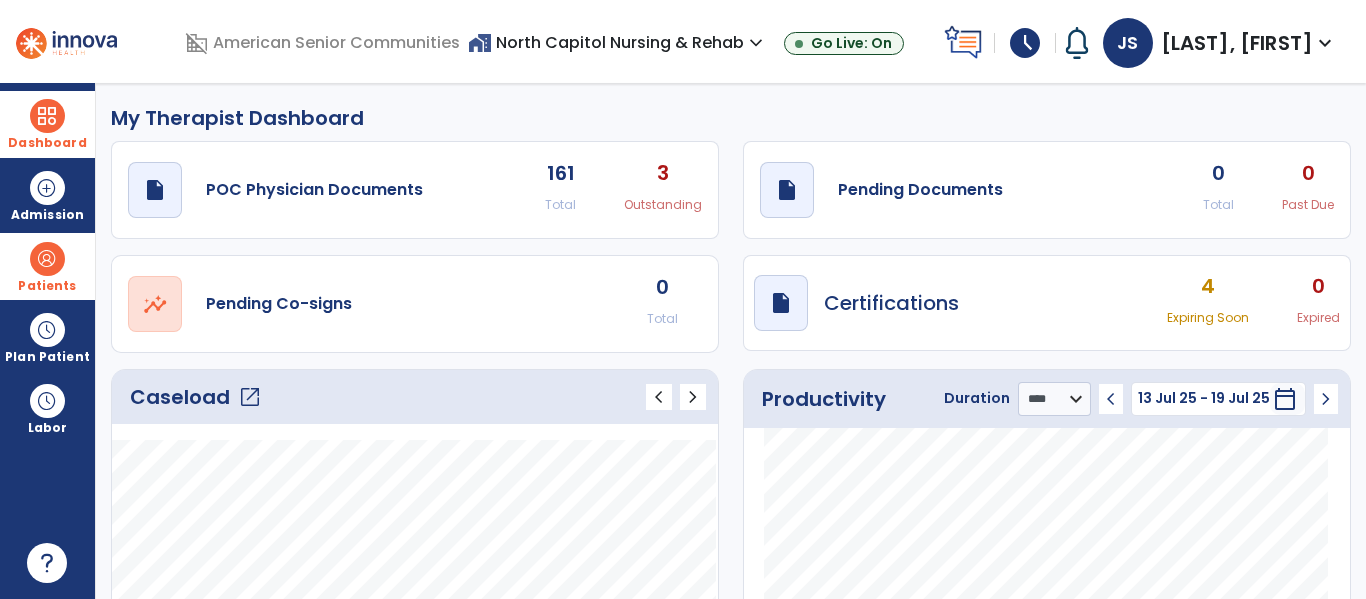 click on "open_in_new" 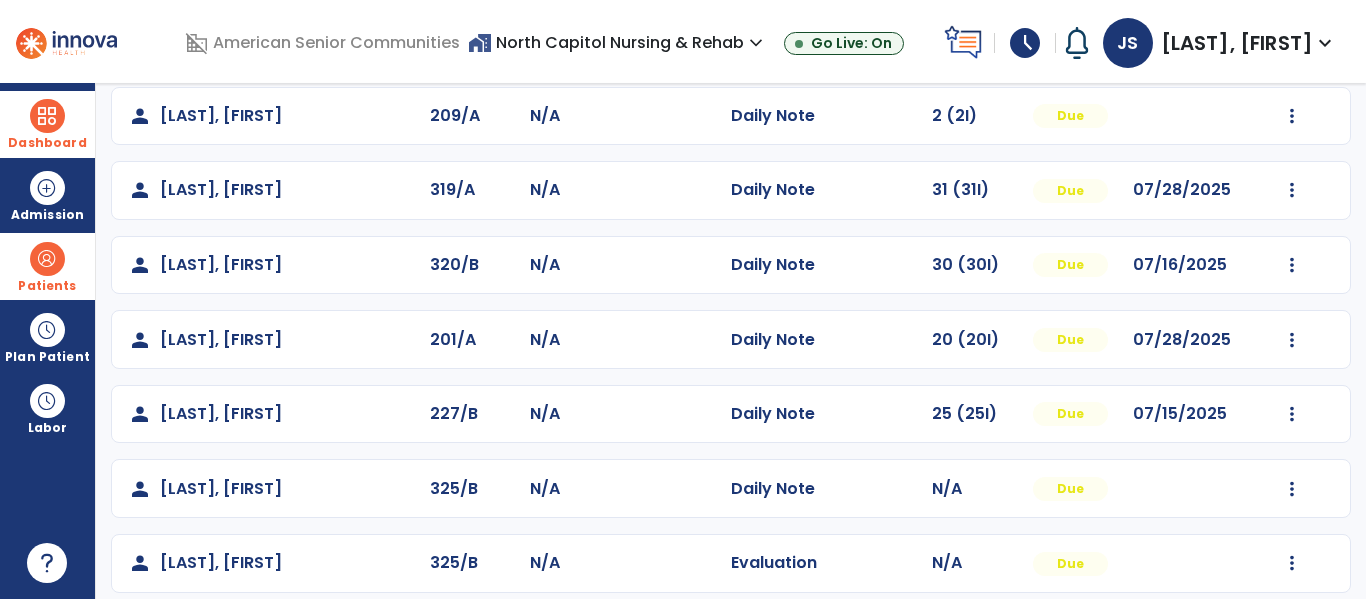 scroll, scrollTop: 616, scrollLeft: 0, axis: vertical 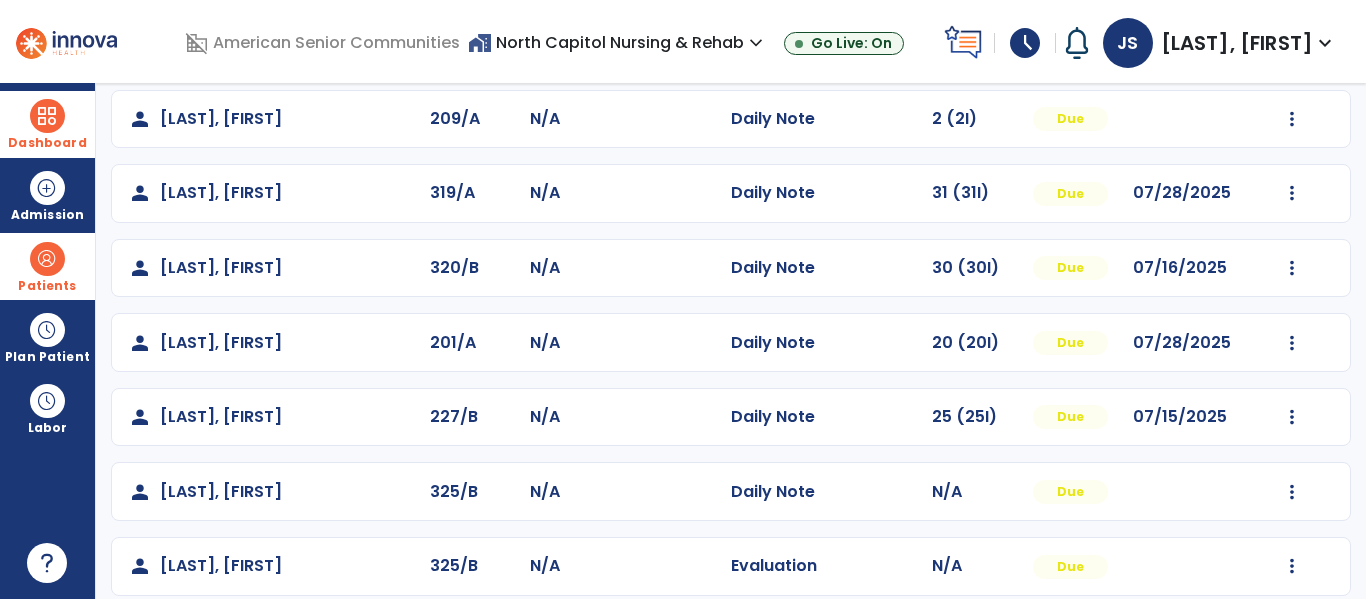 click on "Mark Visit As Complete   Reset Note   Open Document   G + C Mins" 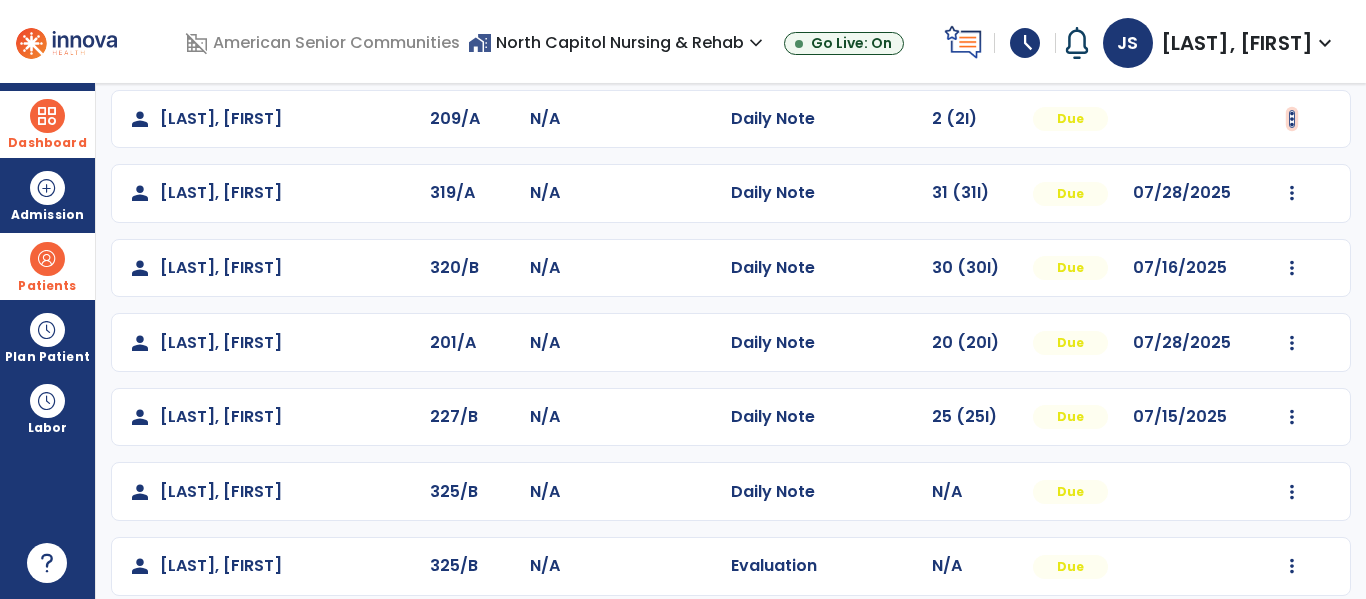 click at bounding box center (1292, -254) 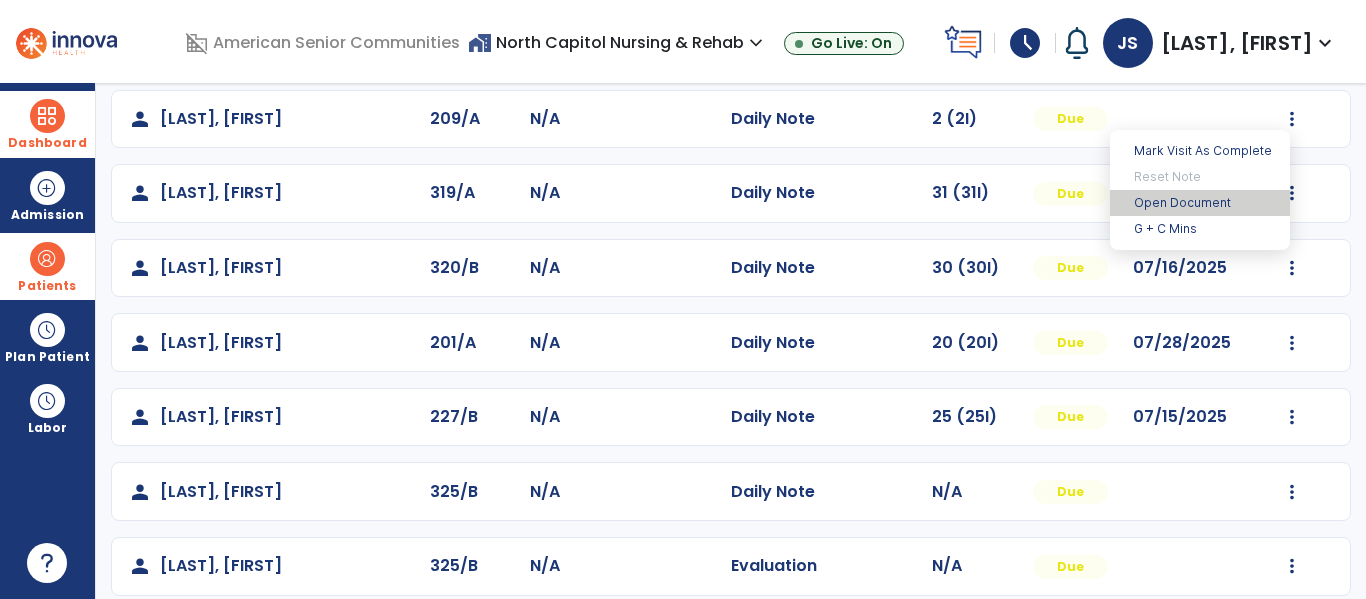 click on "Open Document" at bounding box center [1200, 203] 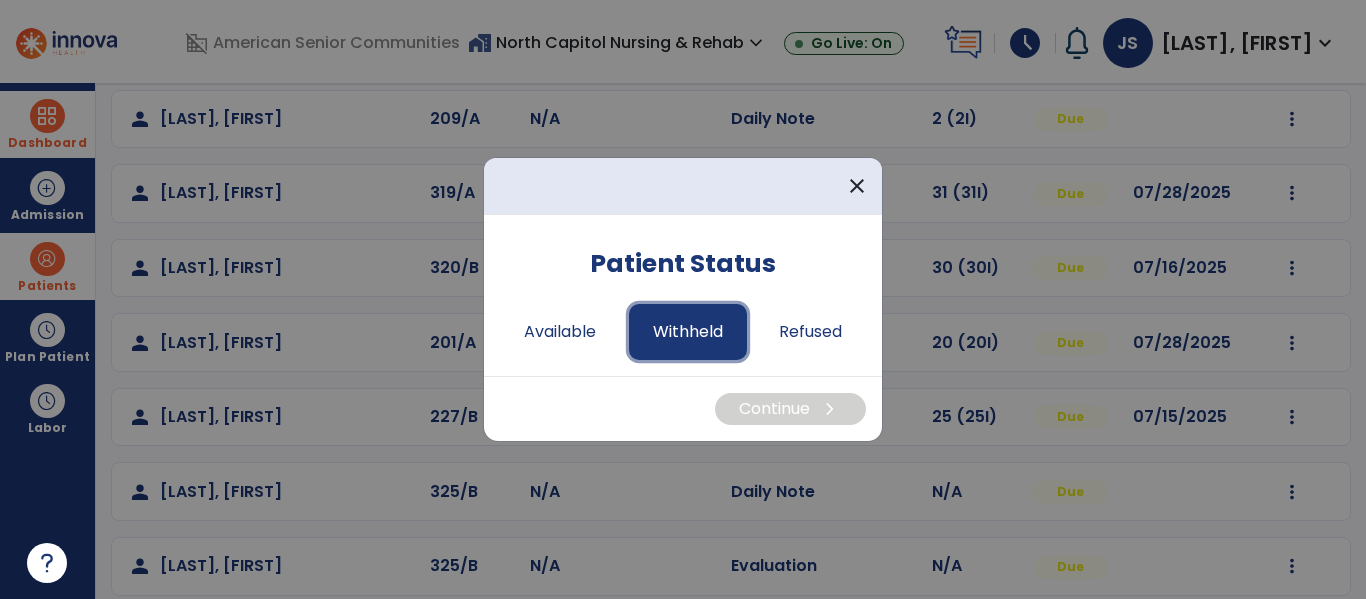 click on "Withheld" at bounding box center (688, 332) 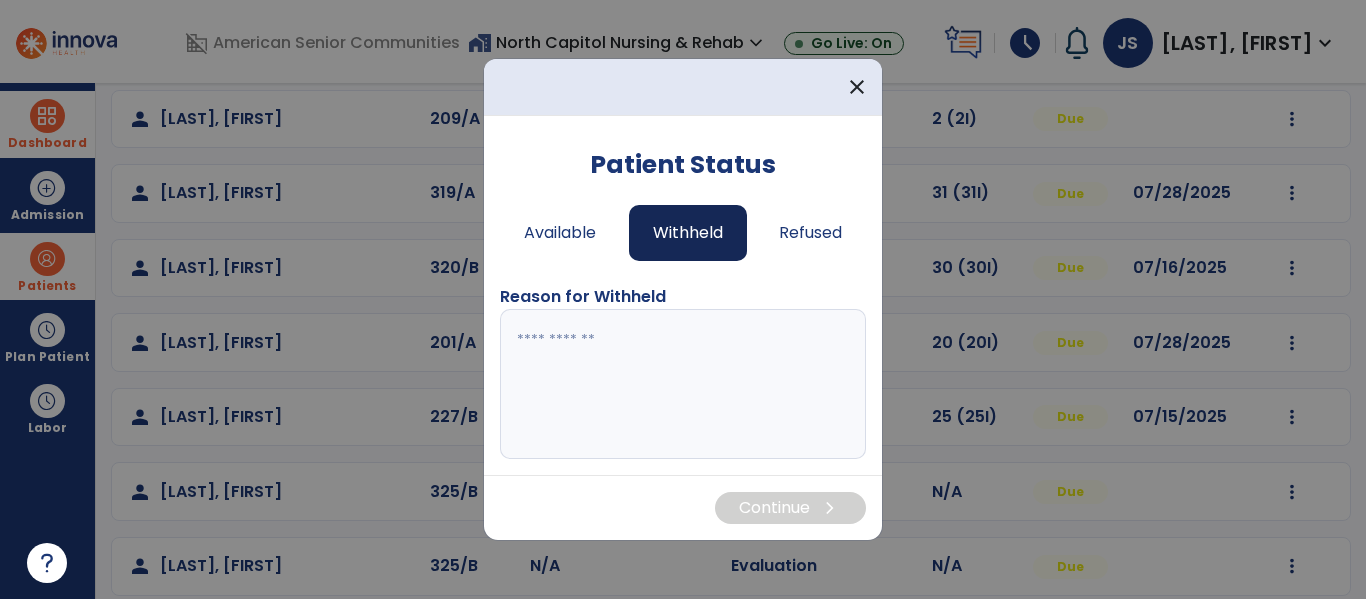 click at bounding box center [683, 384] 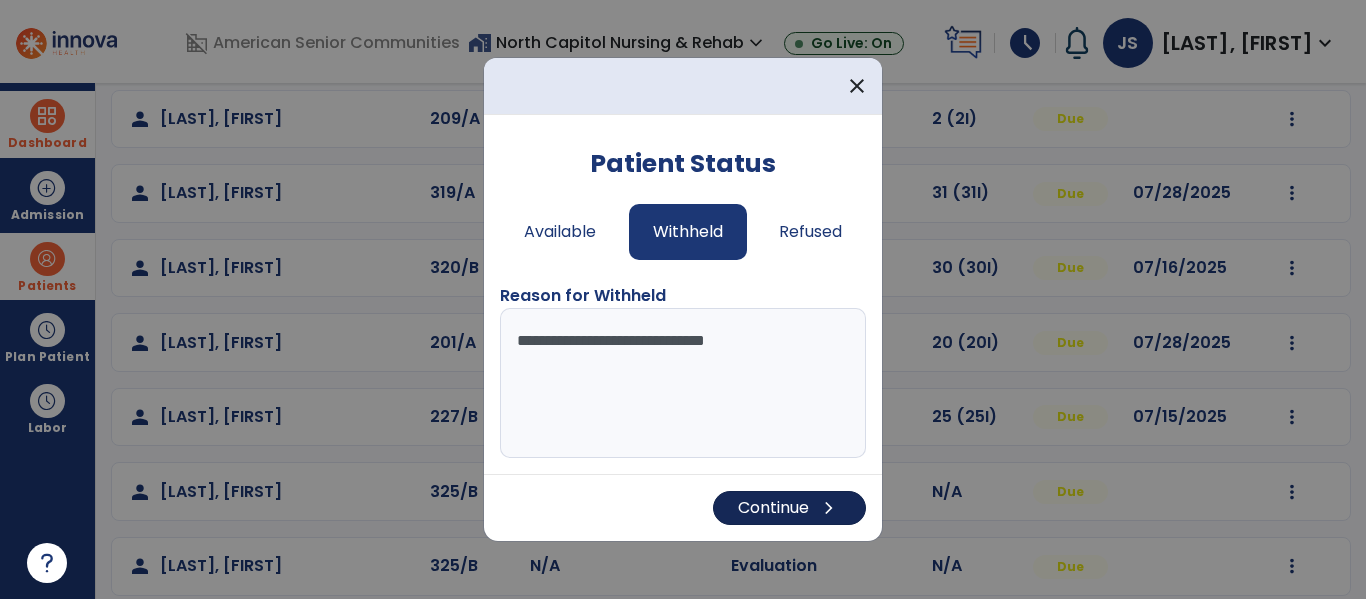 type on "**********" 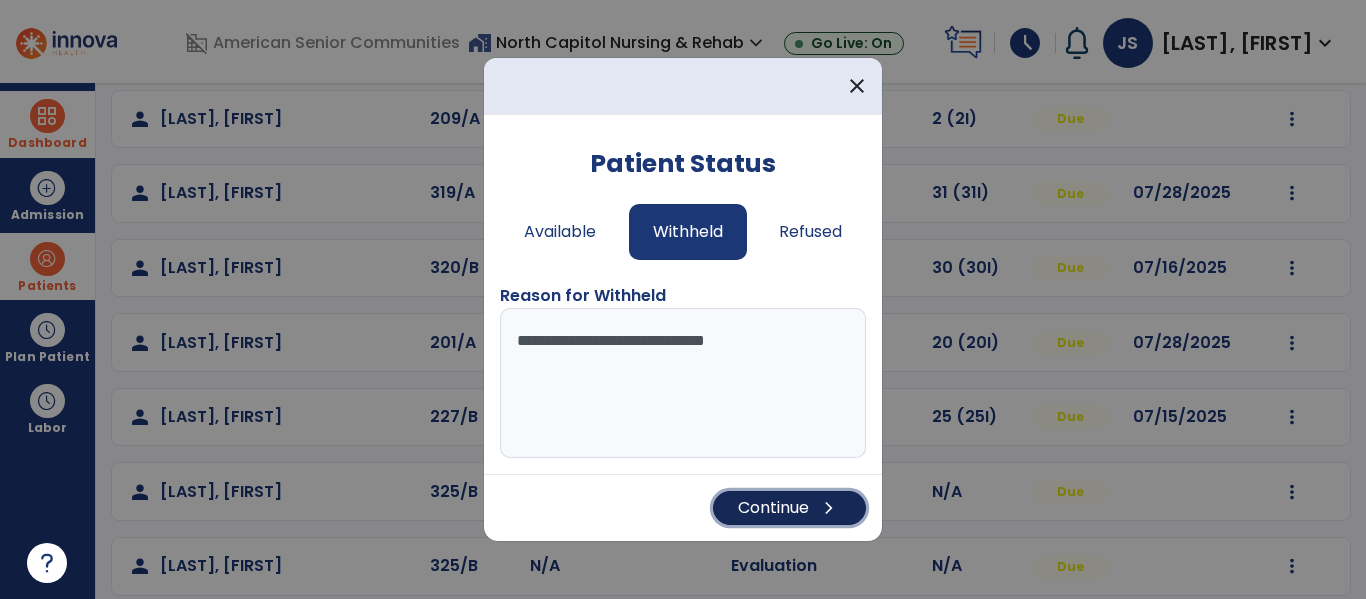 click on "Continue   chevron_right" at bounding box center (789, 508) 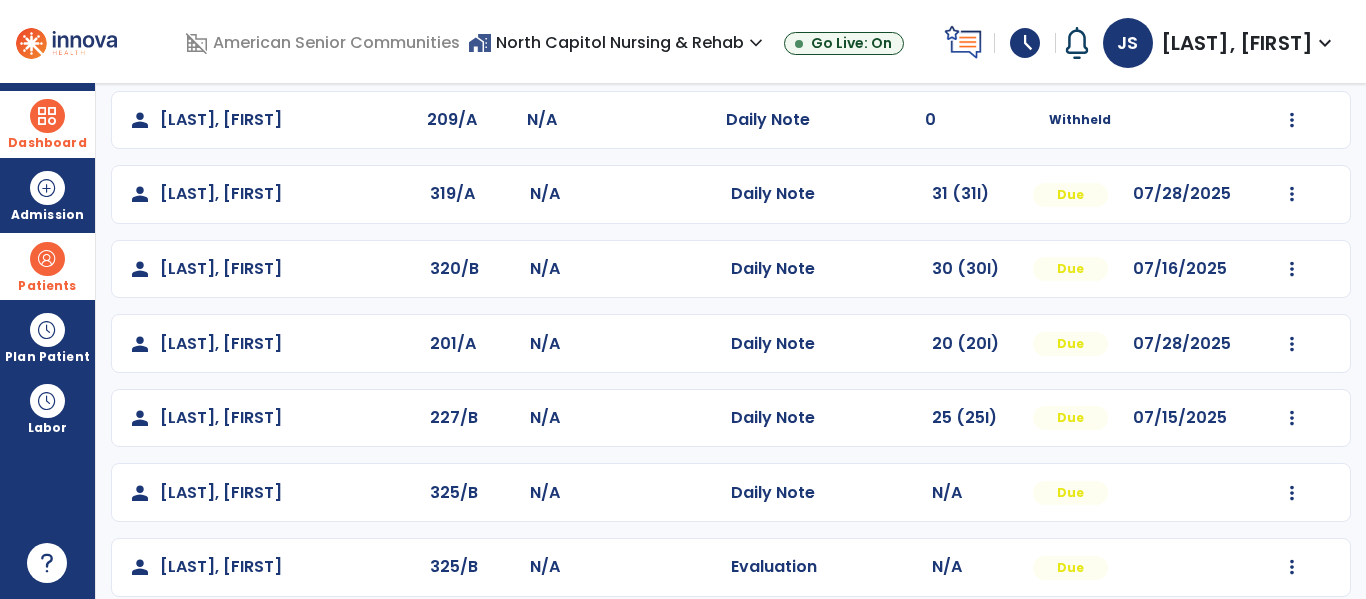 scroll, scrollTop: 710, scrollLeft: 0, axis: vertical 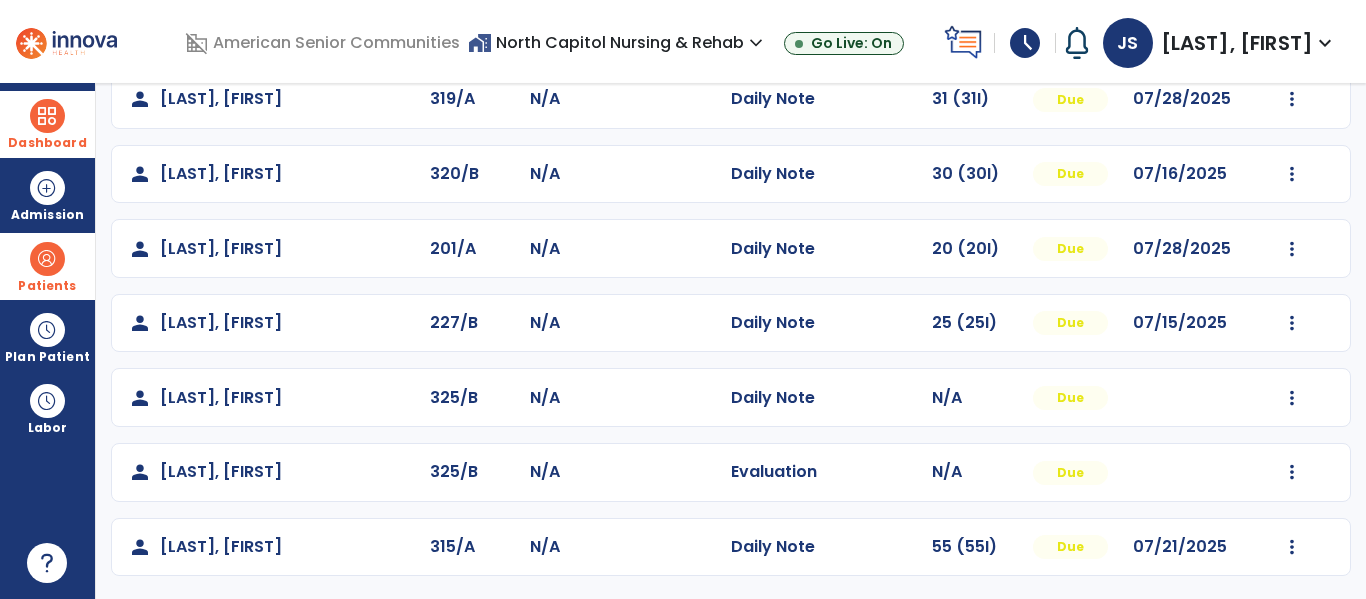click on "Due" 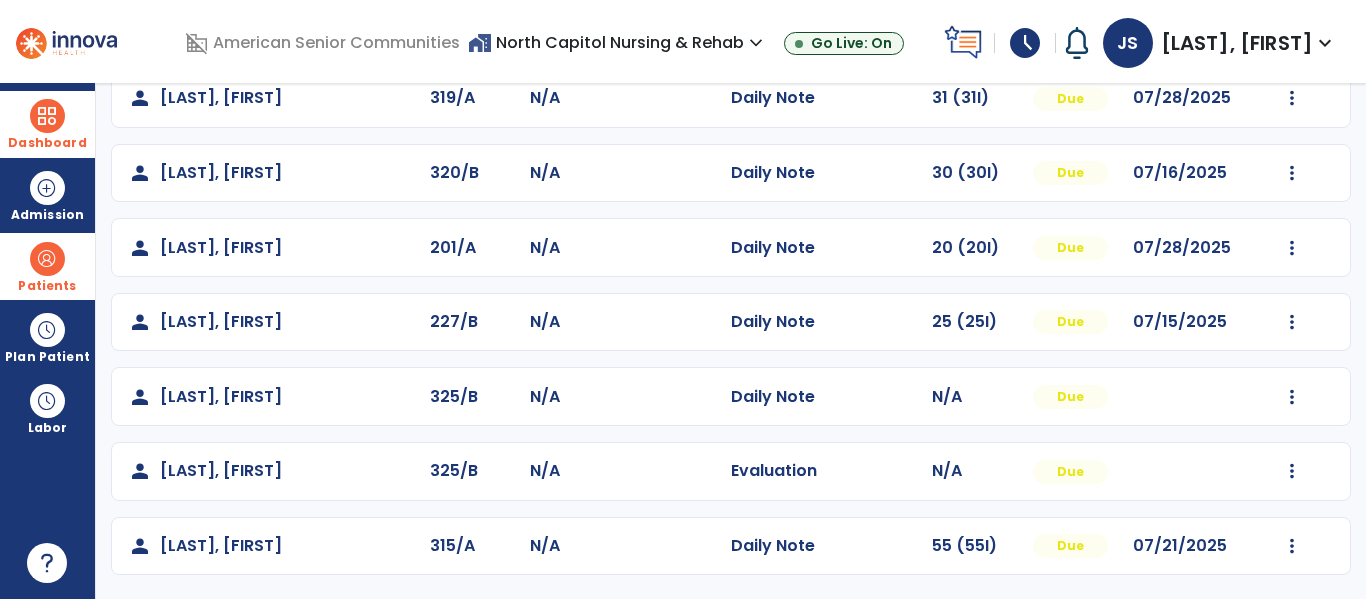 scroll, scrollTop: 0, scrollLeft: 0, axis: both 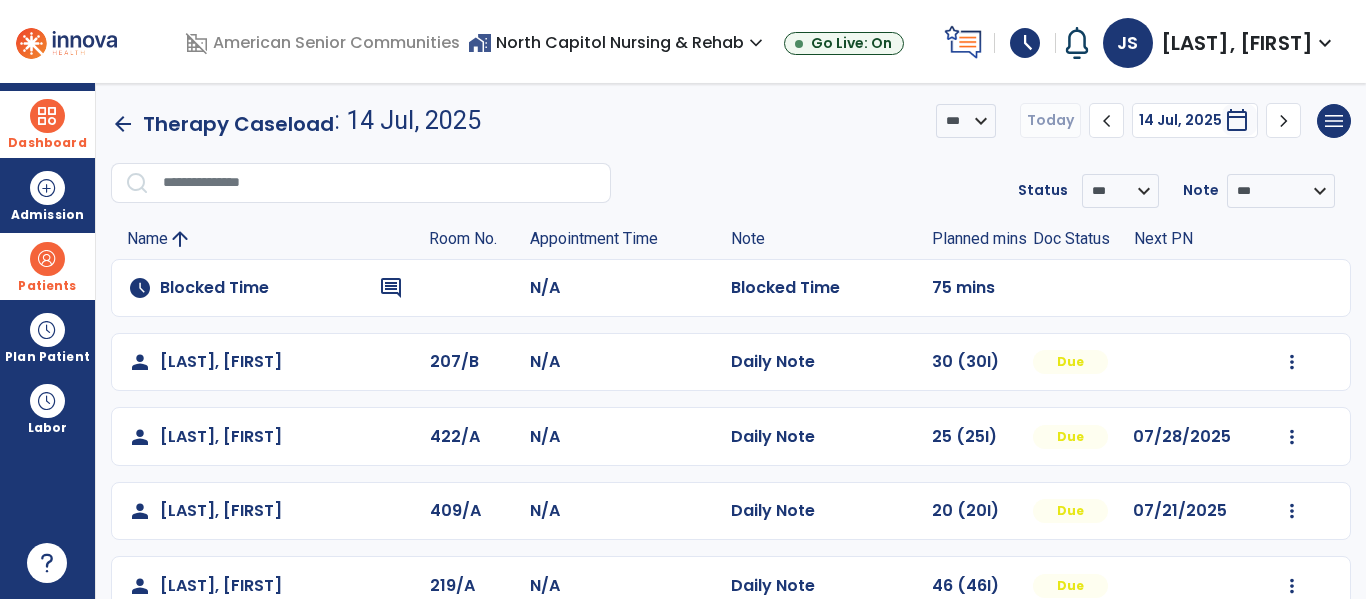 click on "arrow_back" 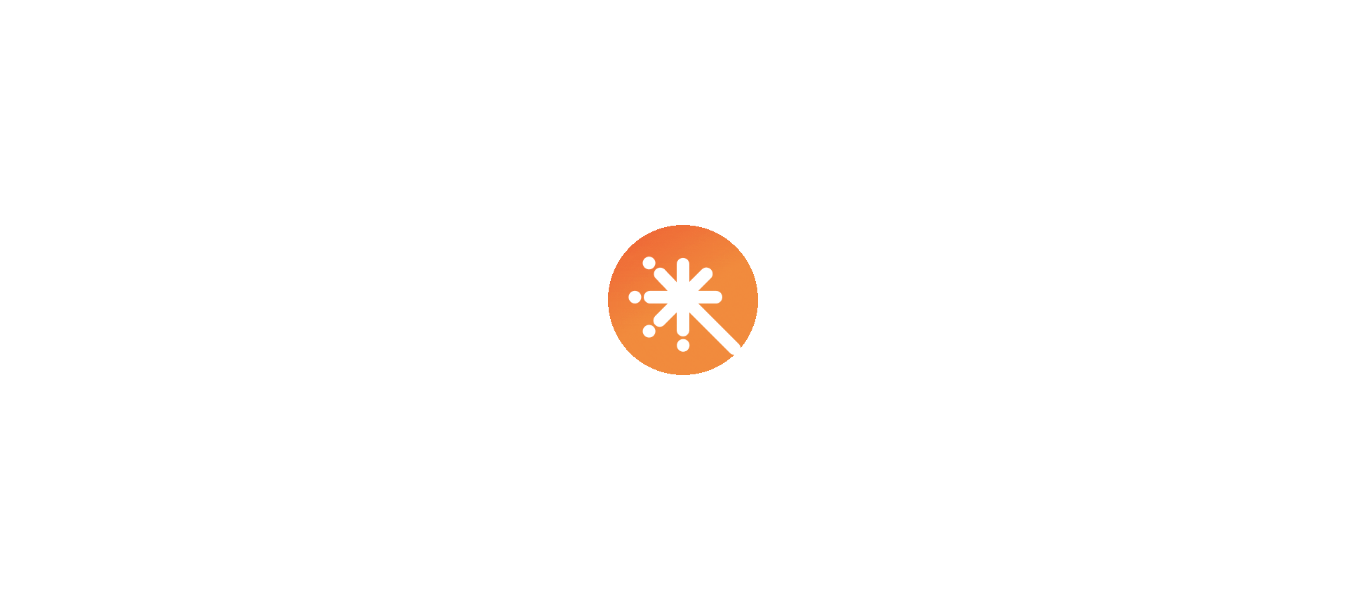 scroll, scrollTop: 0, scrollLeft: 0, axis: both 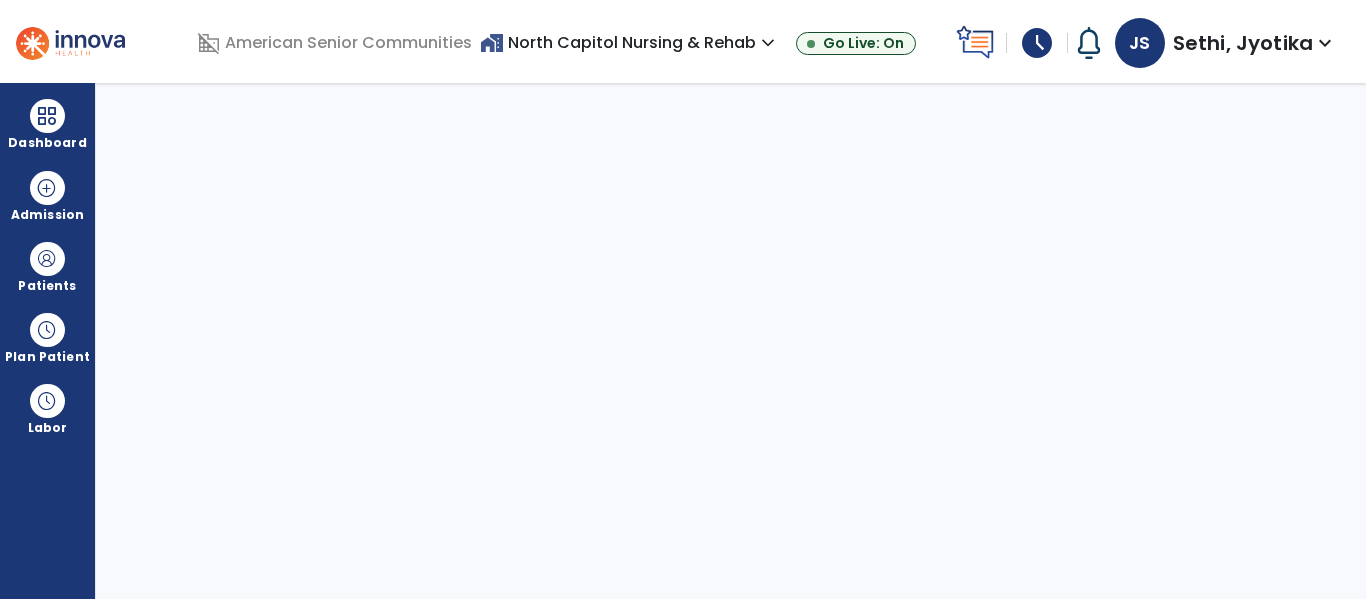 select on "****" 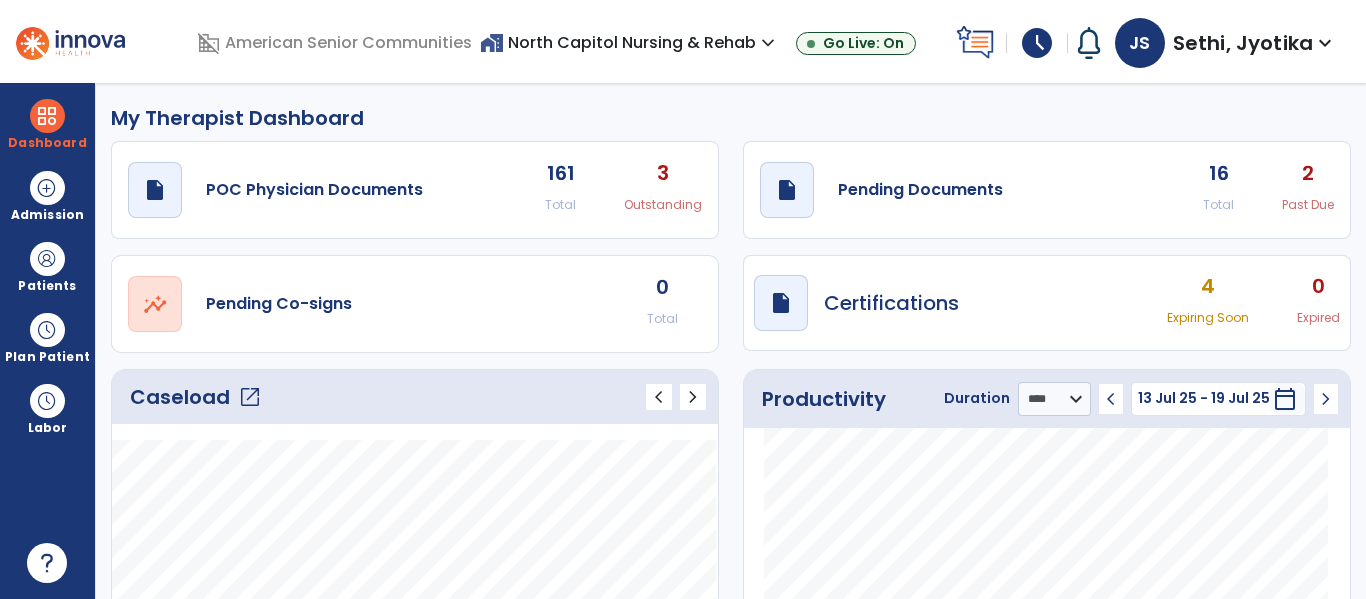 click on "open_in_new" 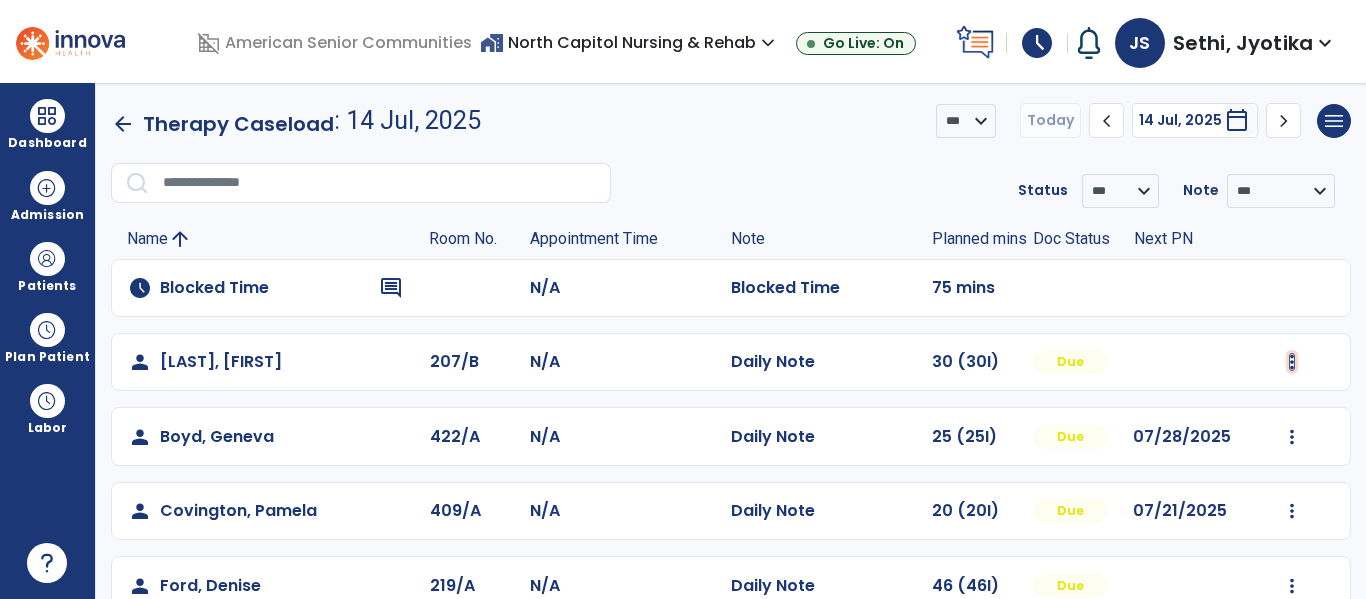 click at bounding box center (1292, 362) 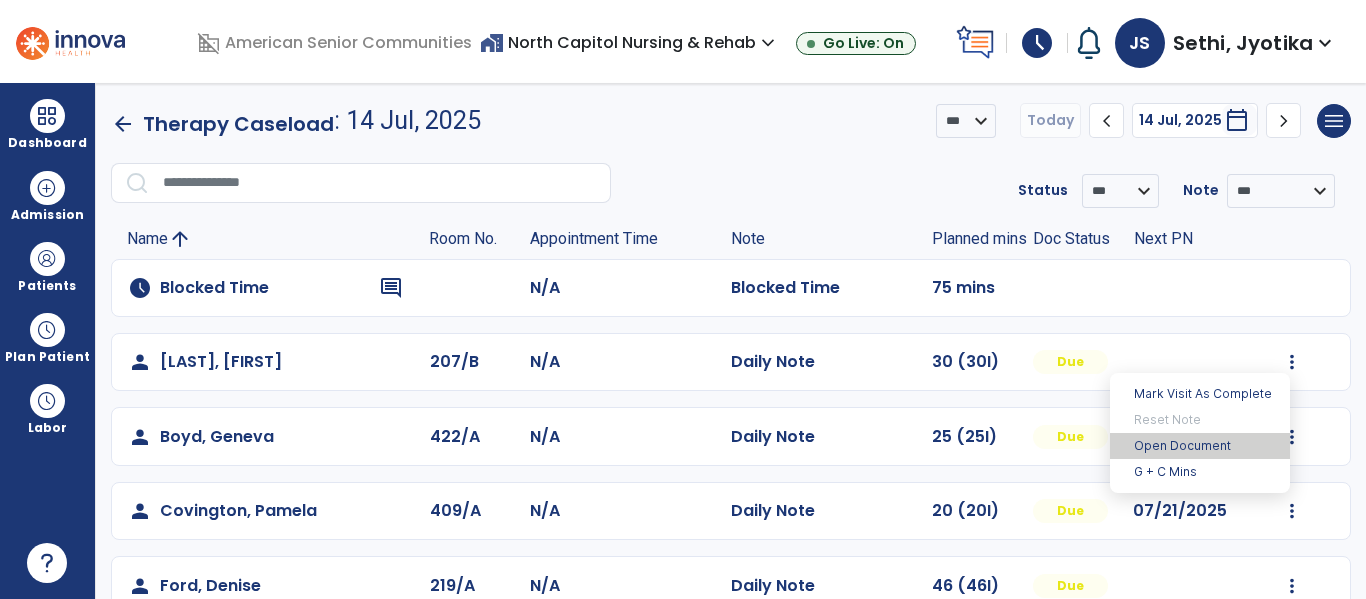 click on "Open Document" at bounding box center (1200, 446) 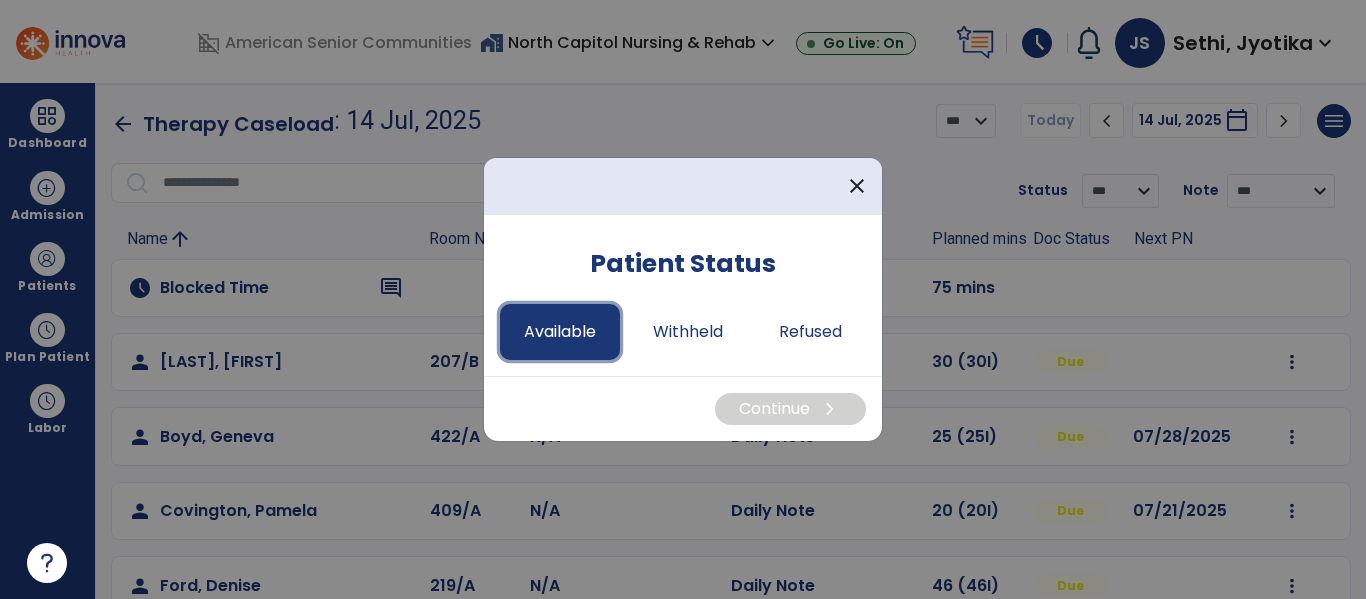 click on "Available" at bounding box center [560, 332] 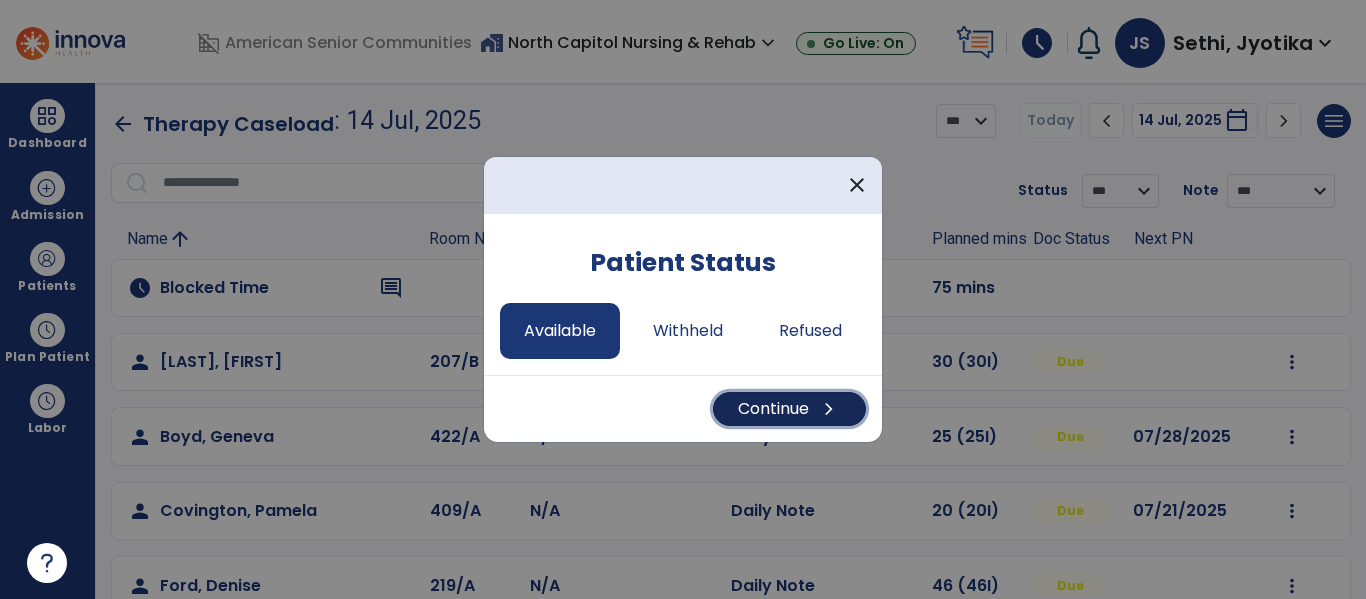 click on "Continue   chevron_right" at bounding box center (789, 409) 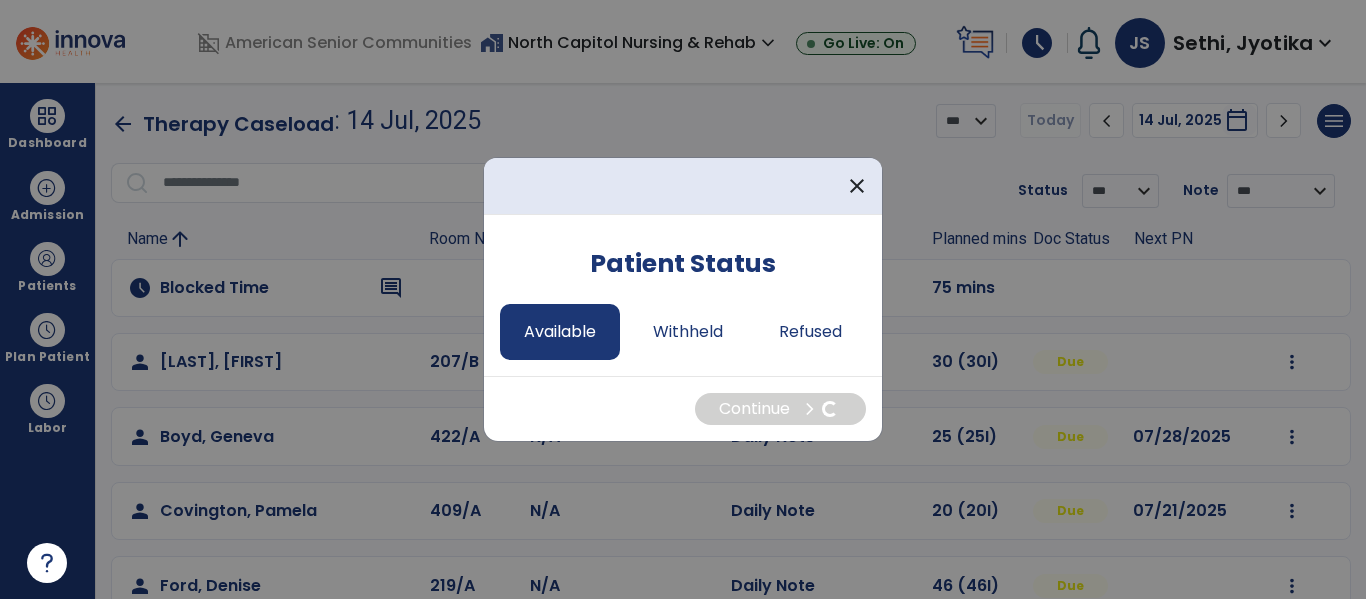 select on "*" 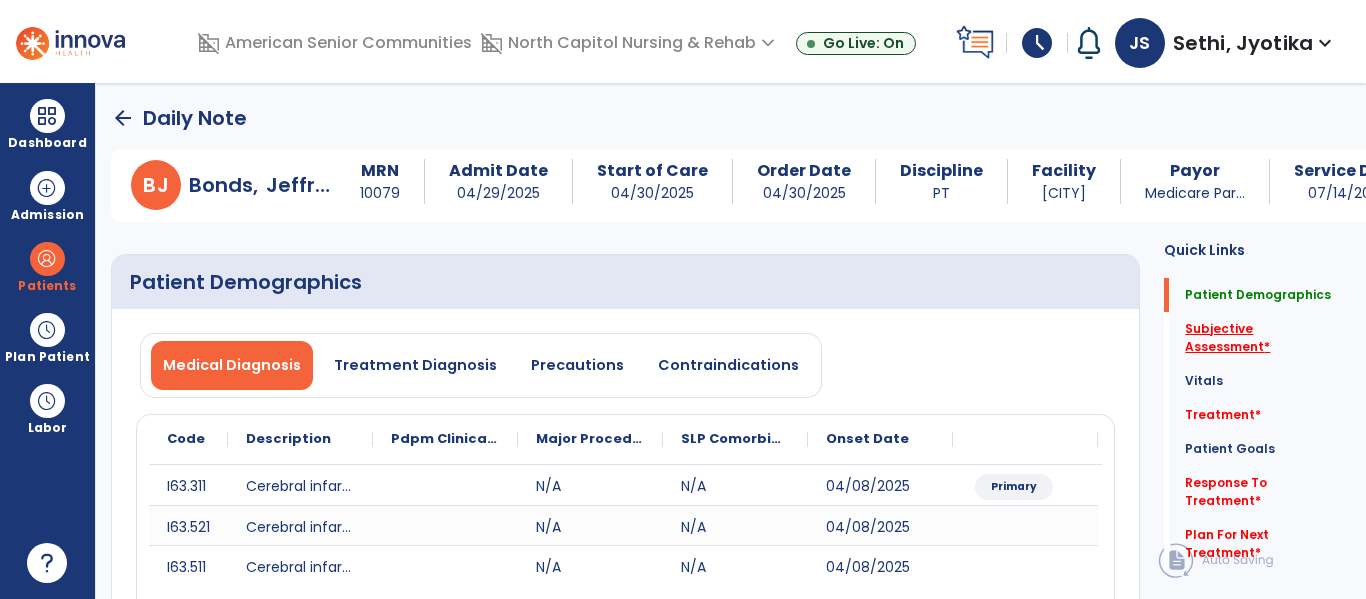 click on "Subjective Assessment   *" 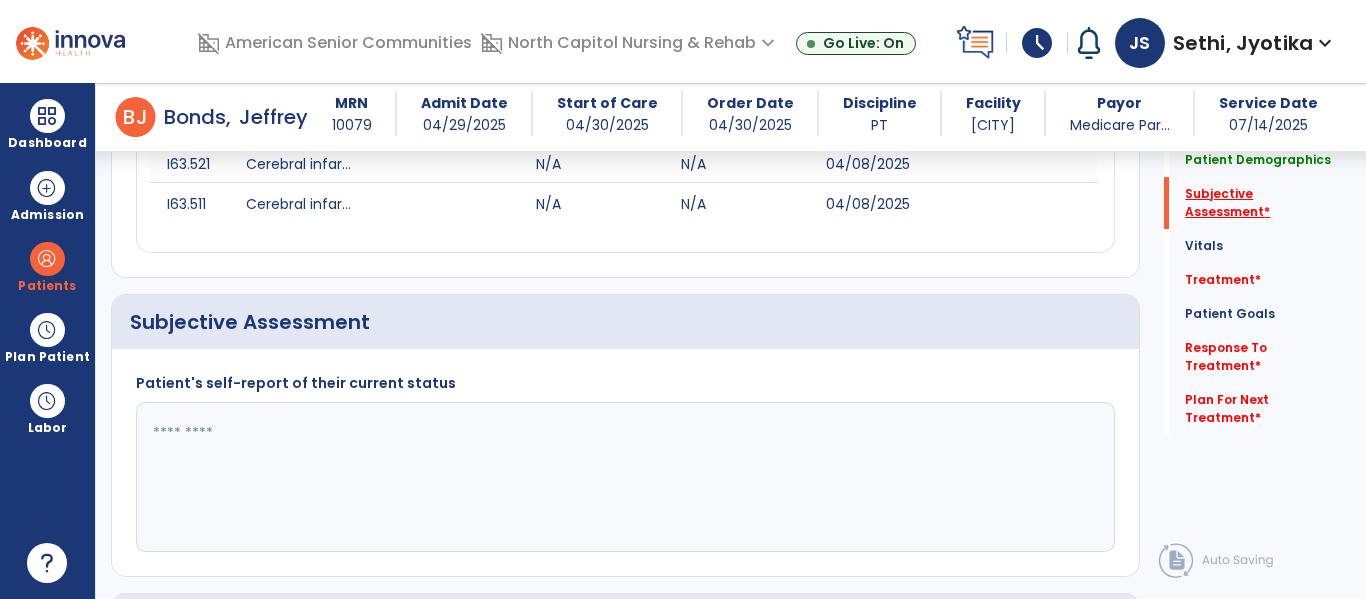 scroll, scrollTop: 457, scrollLeft: 0, axis: vertical 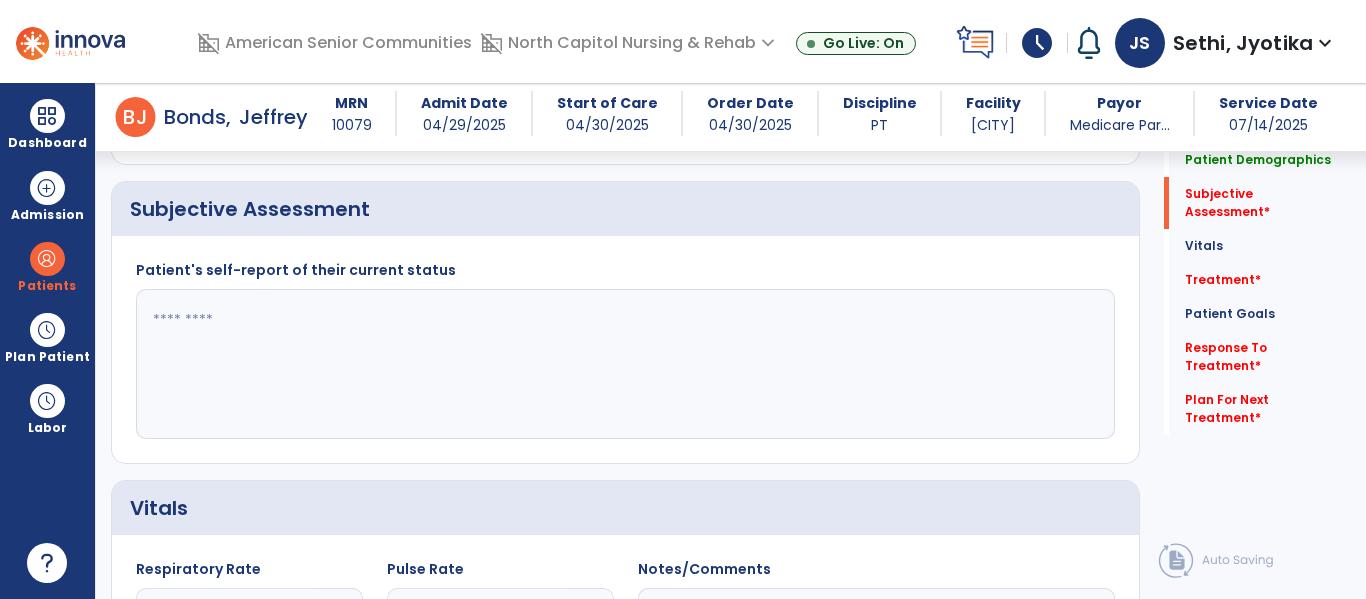 click 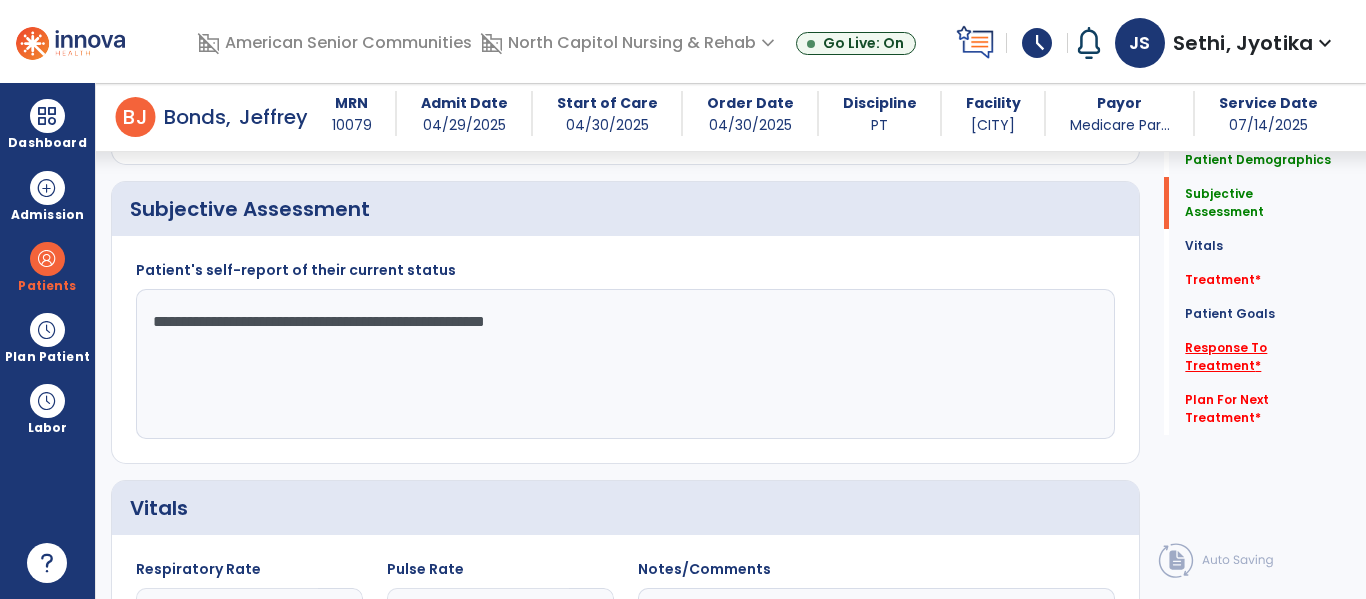 type on "**********" 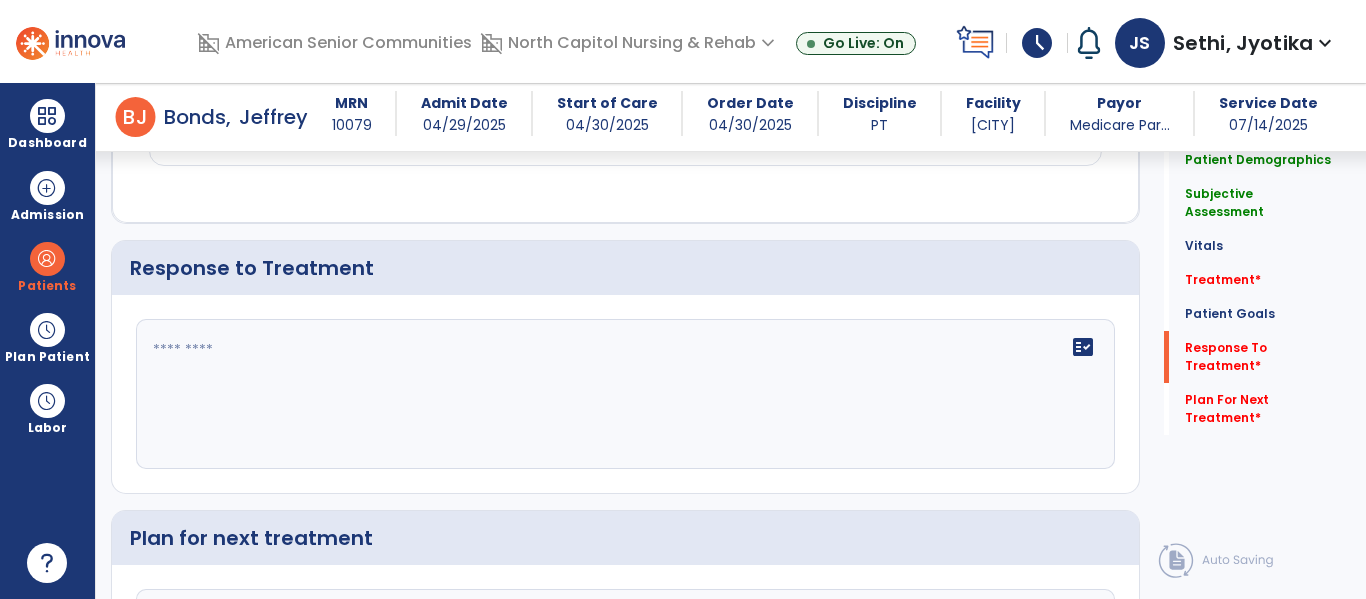 scroll, scrollTop: 3028, scrollLeft: 0, axis: vertical 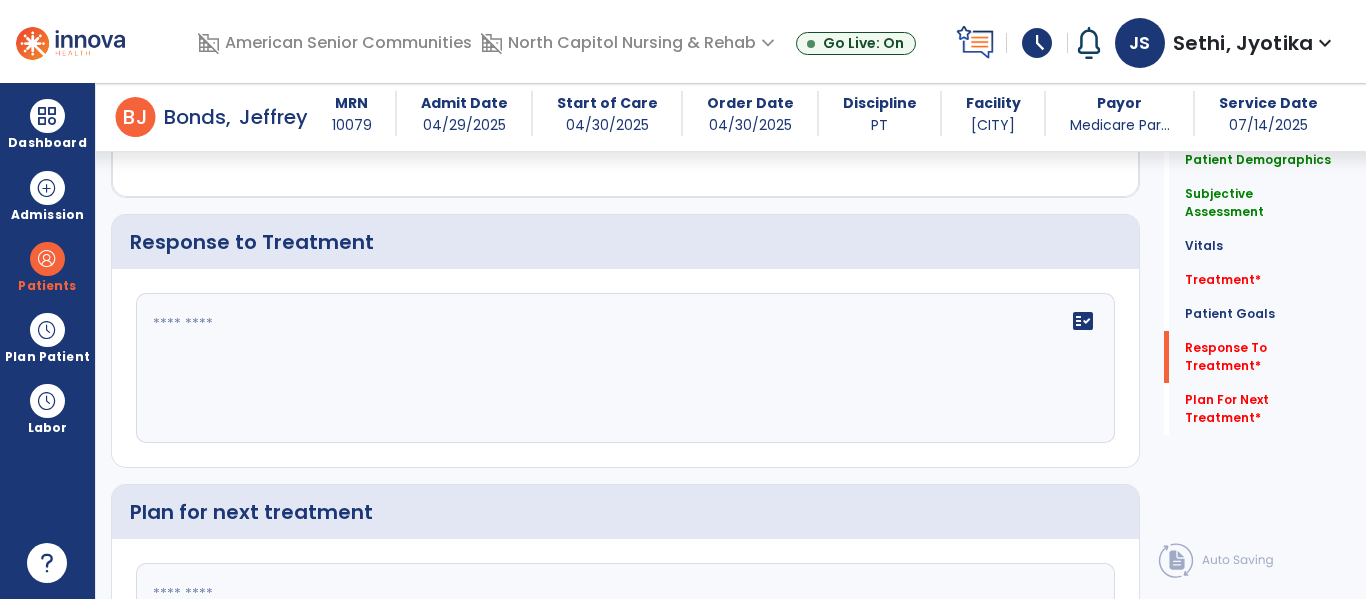 click on "fact_check" 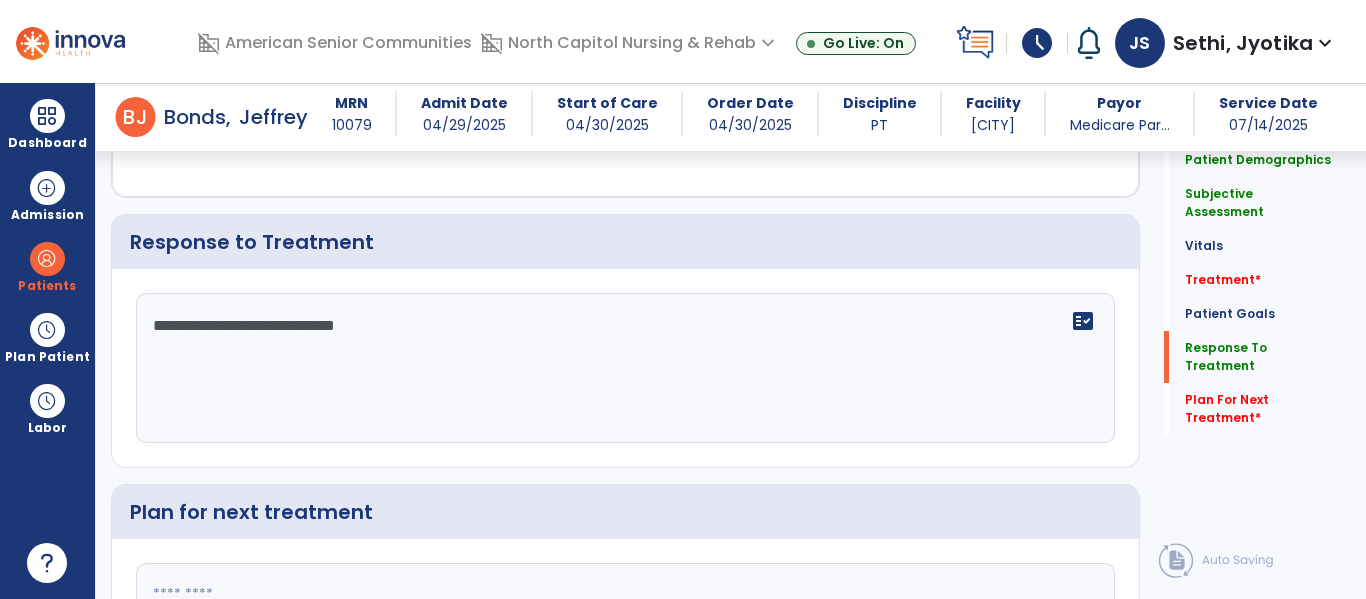 click on "**********" 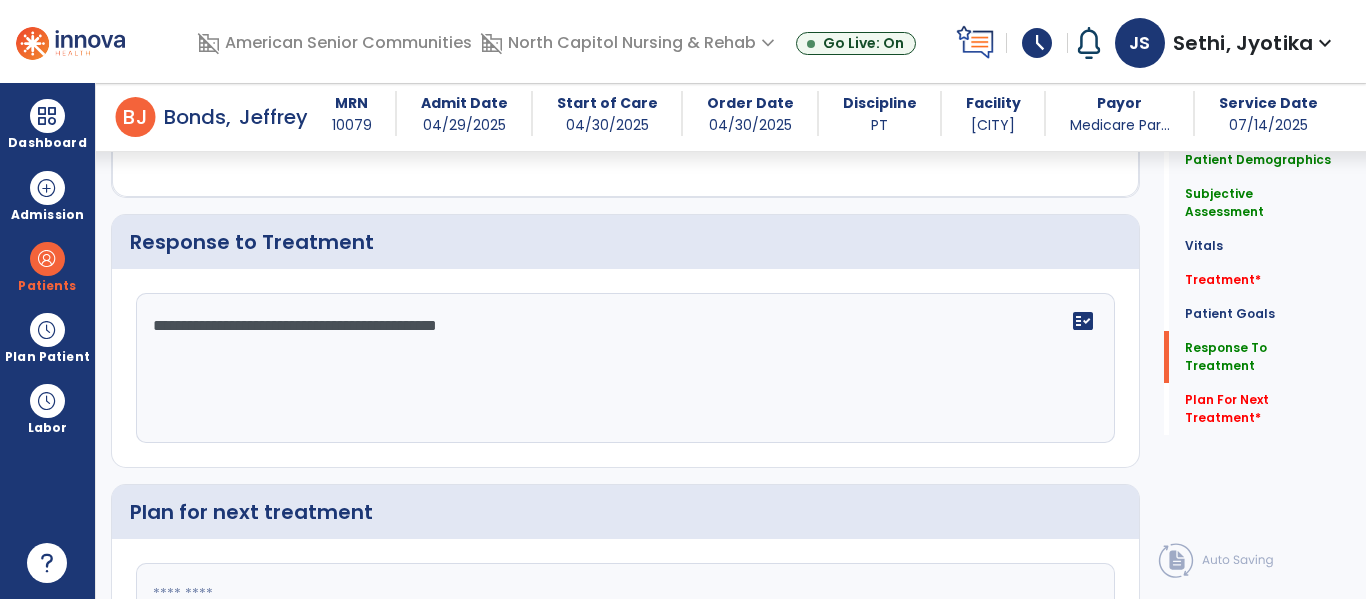 click on "**********" 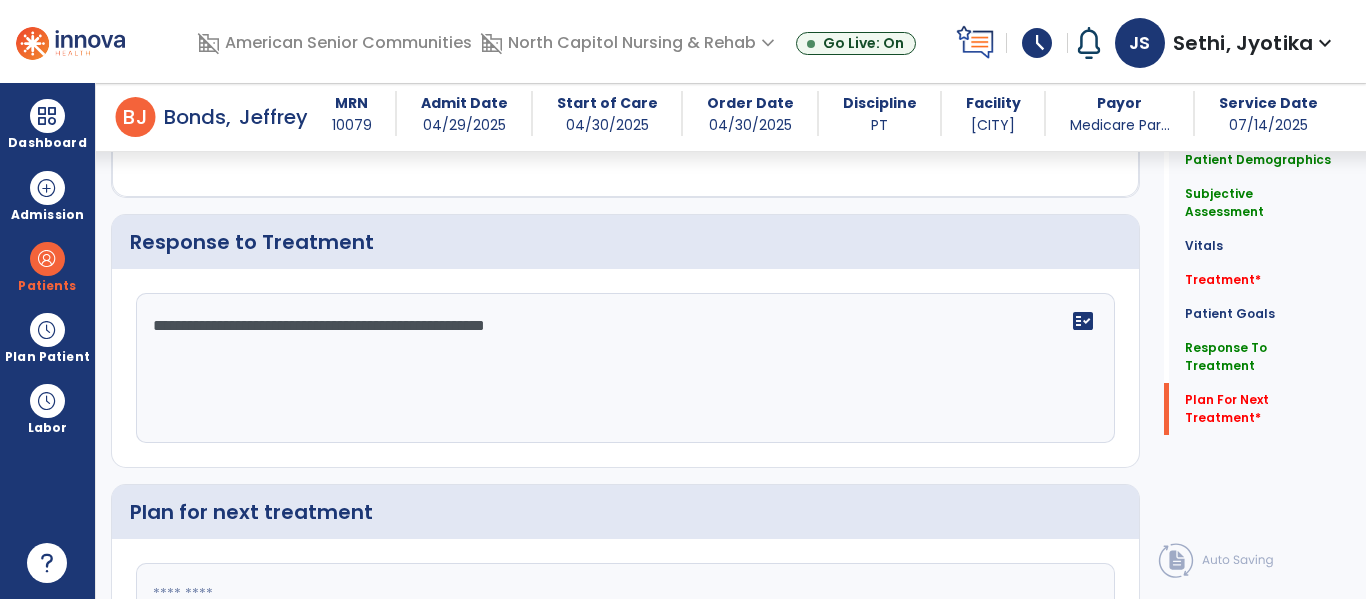 scroll, scrollTop: 3233, scrollLeft: 0, axis: vertical 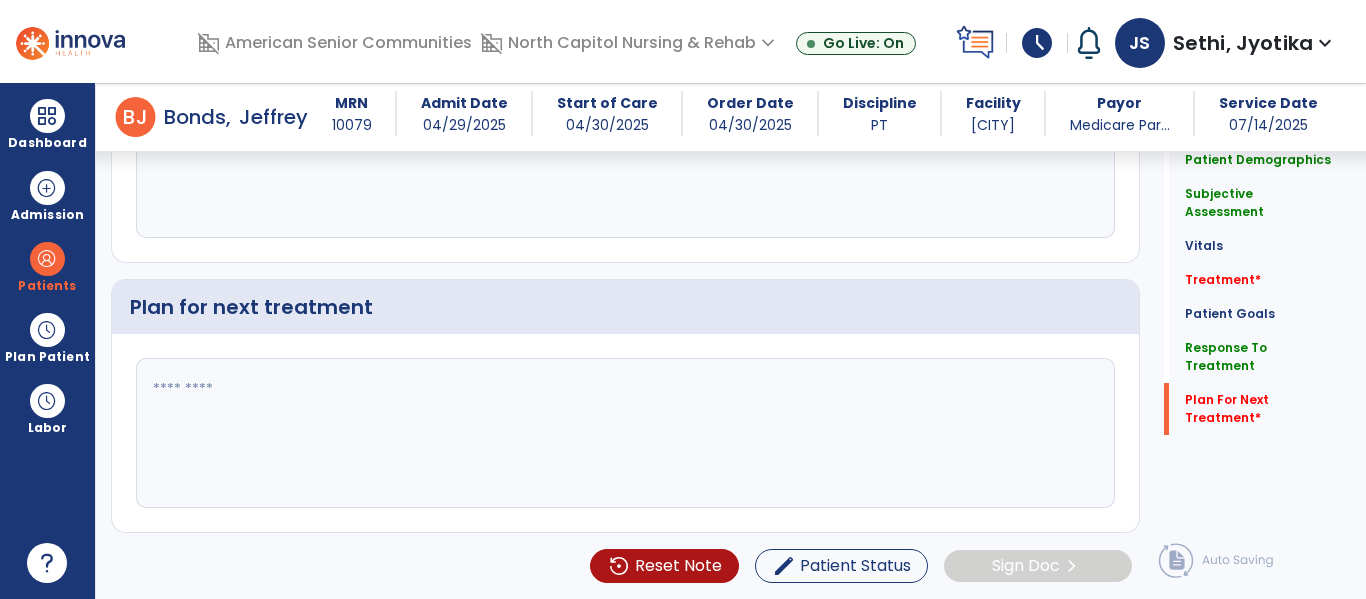 type on "**********" 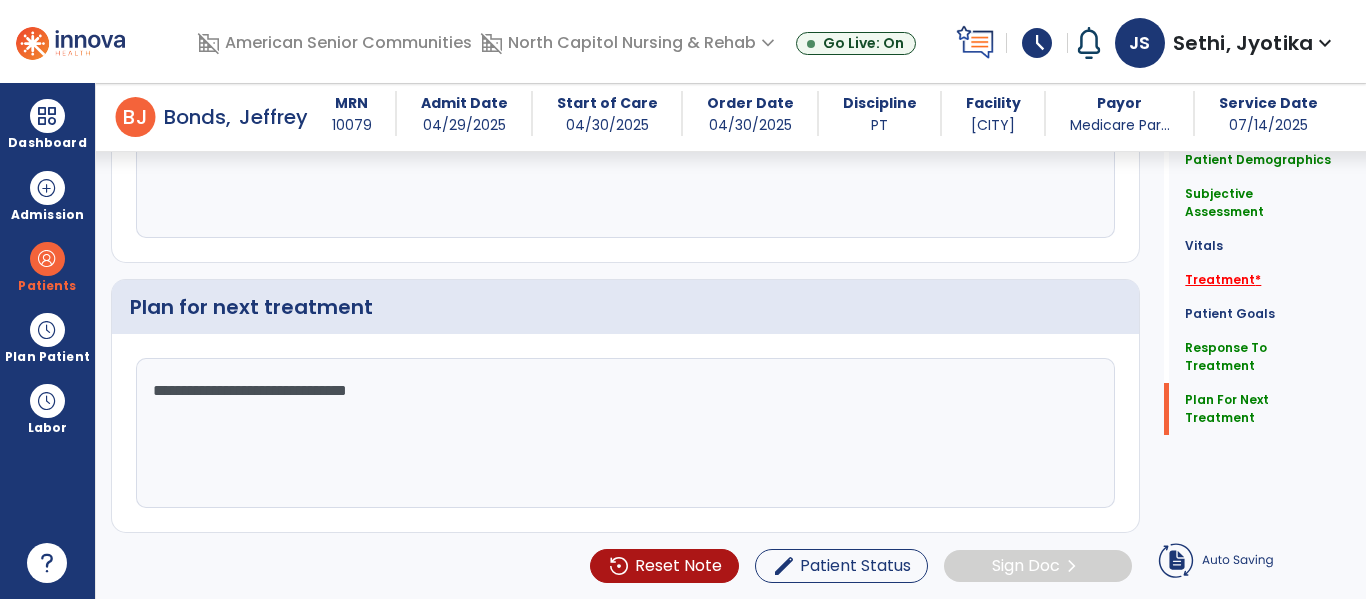 type on "**********" 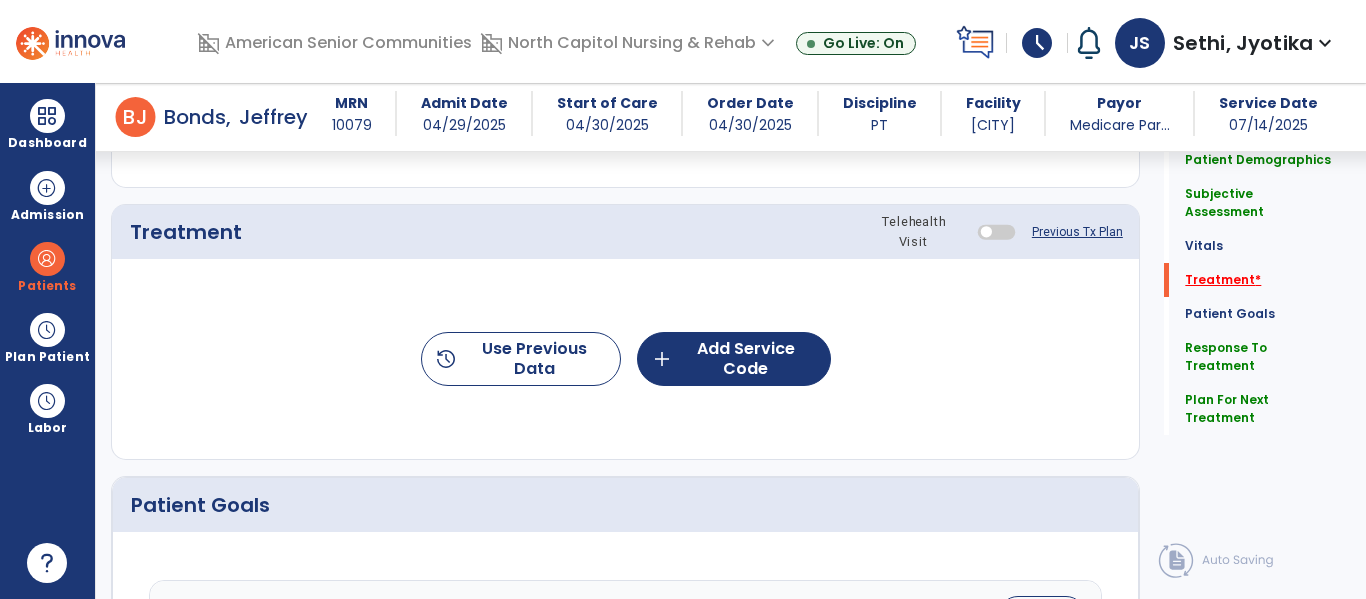 scroll, scrollTop: 1146, scrollLeft: 0, axis: vertical 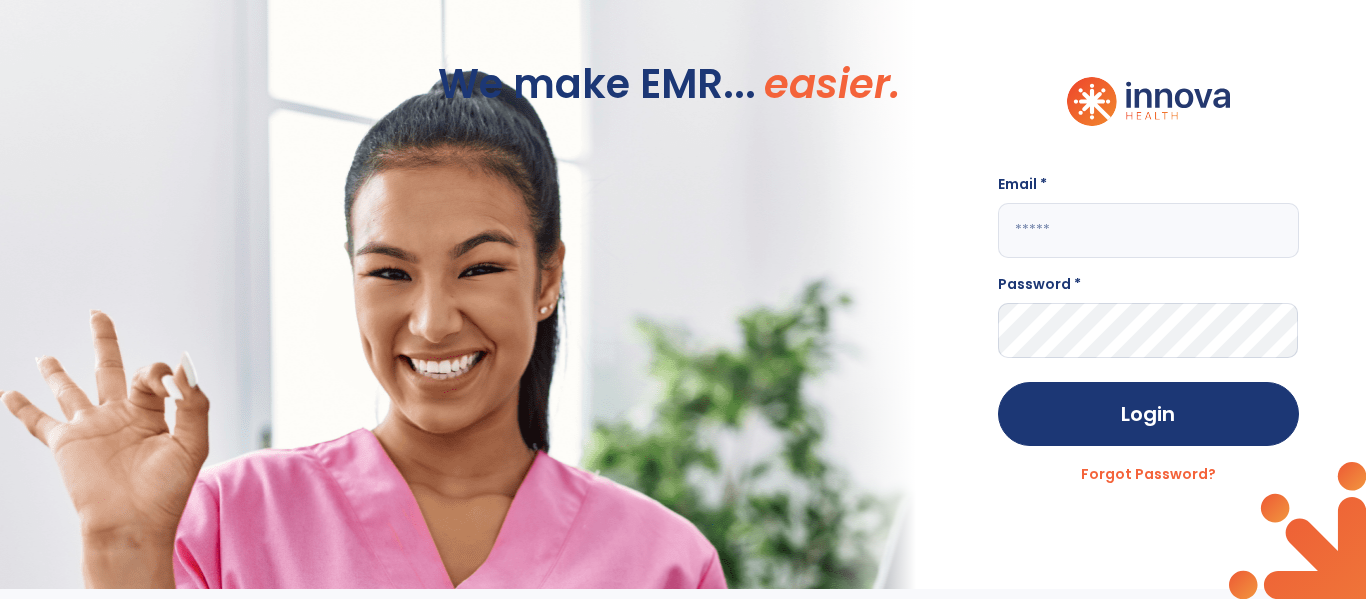 click 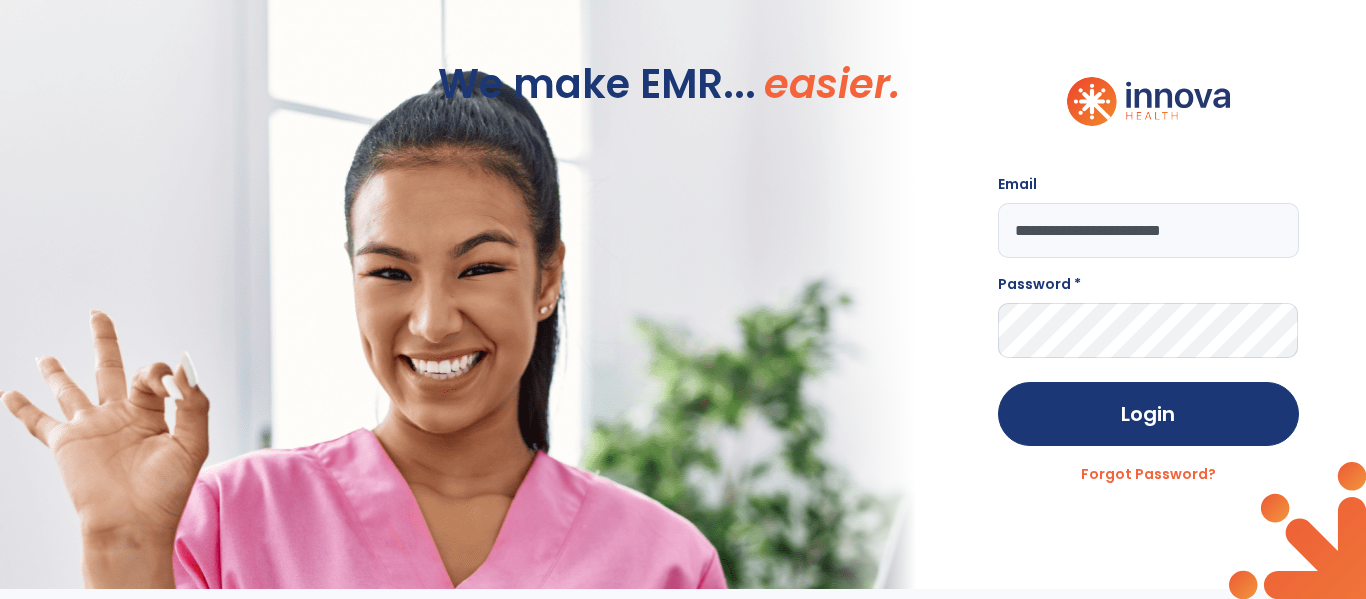 type on "**********" 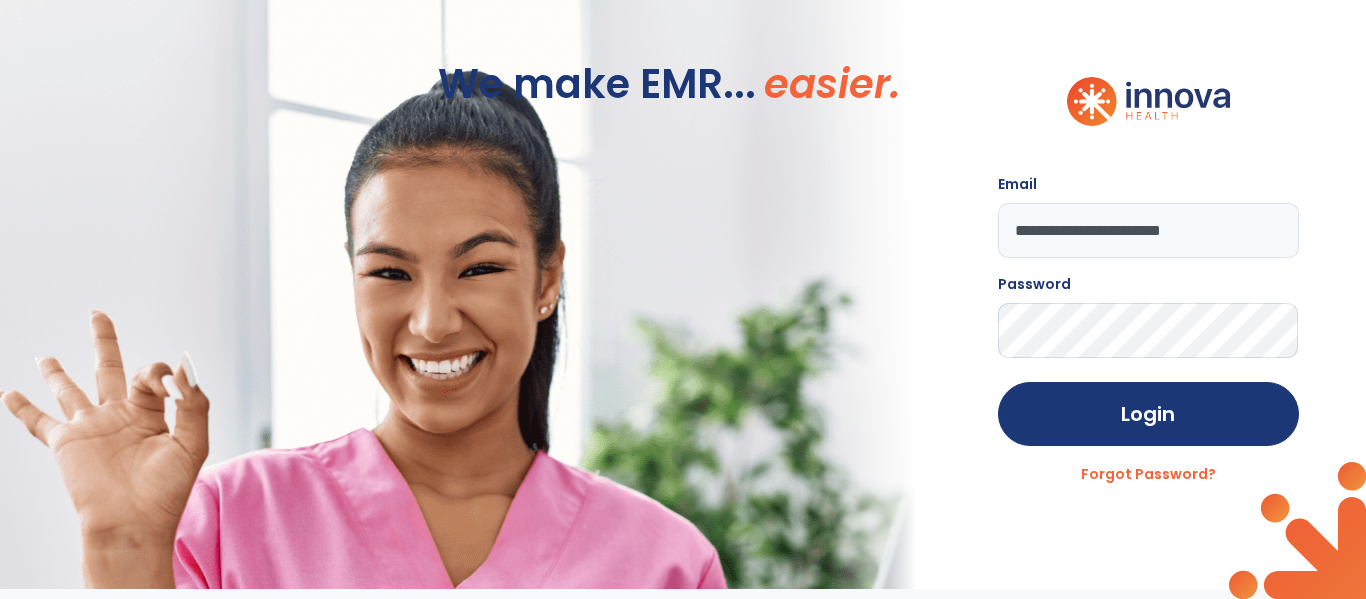 click on "Login" 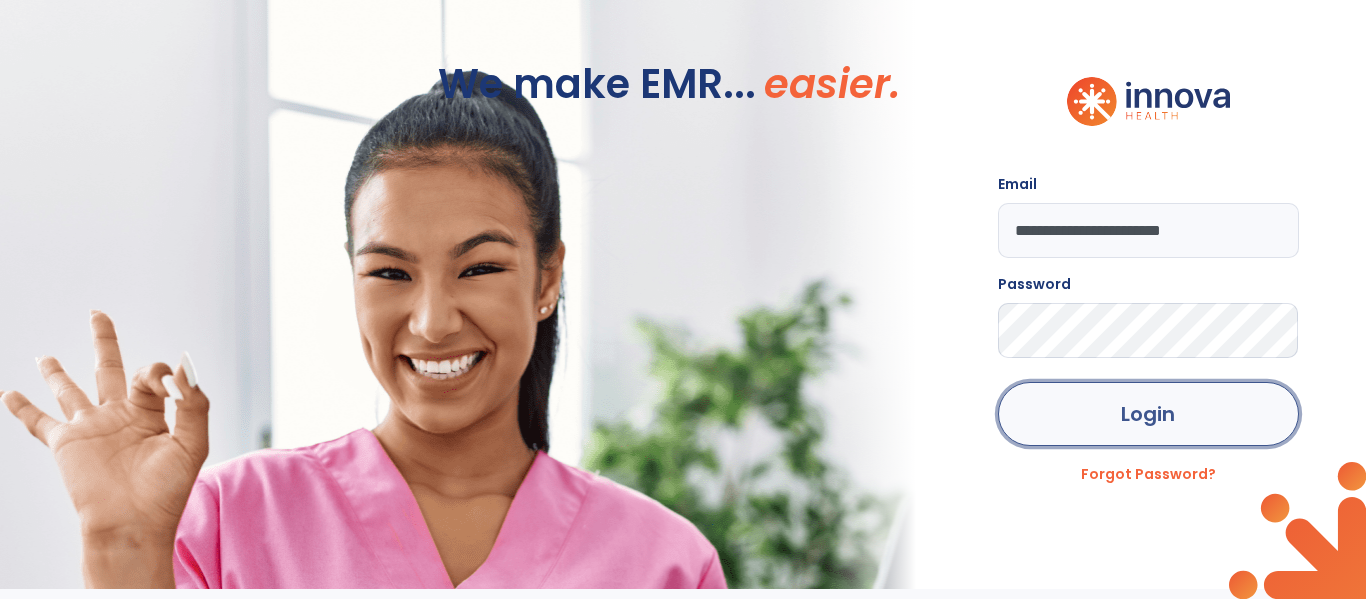 click on "Login" 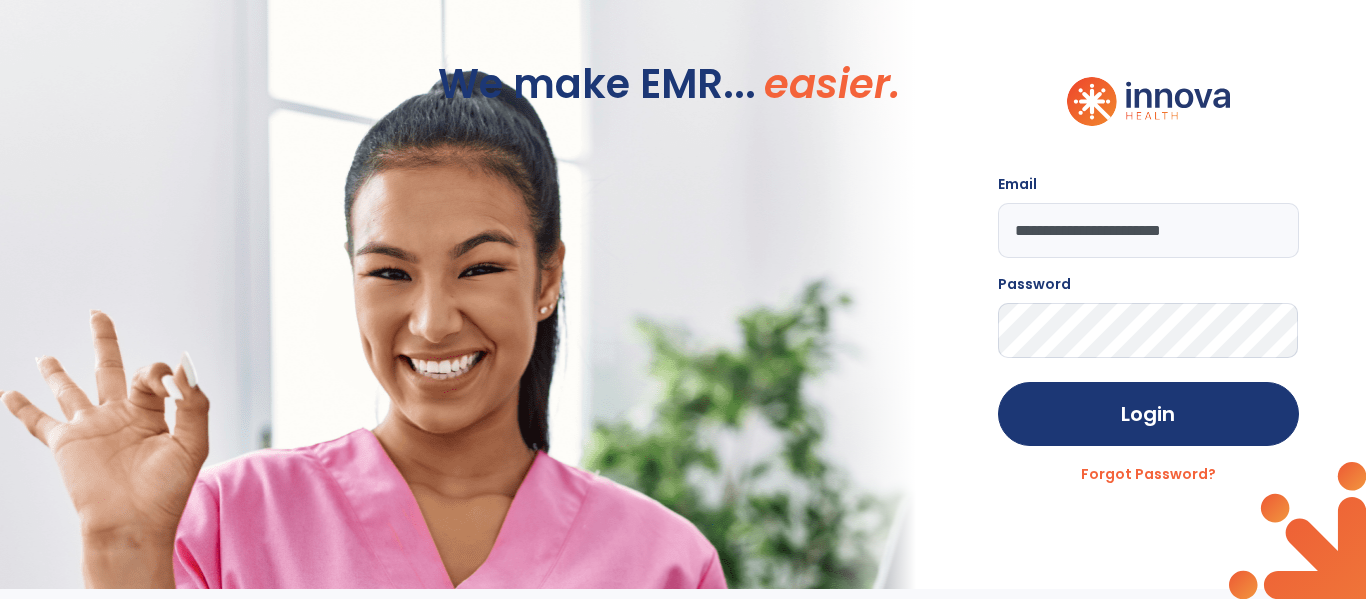 click on "Login" 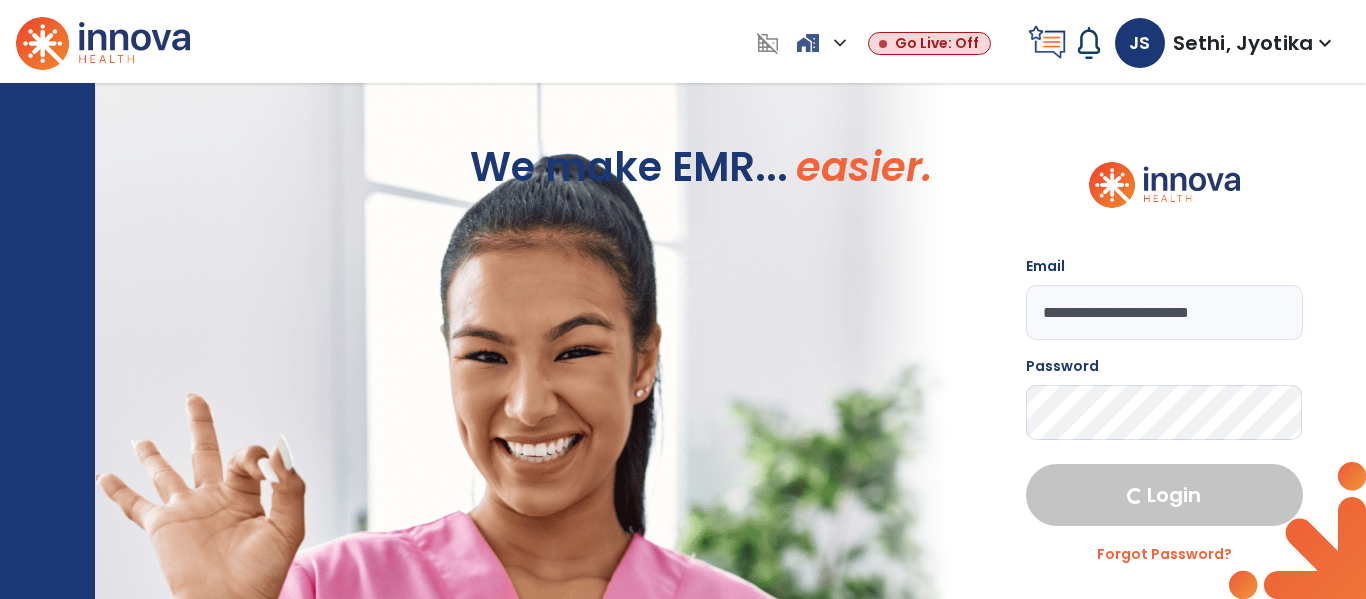 select on "****" 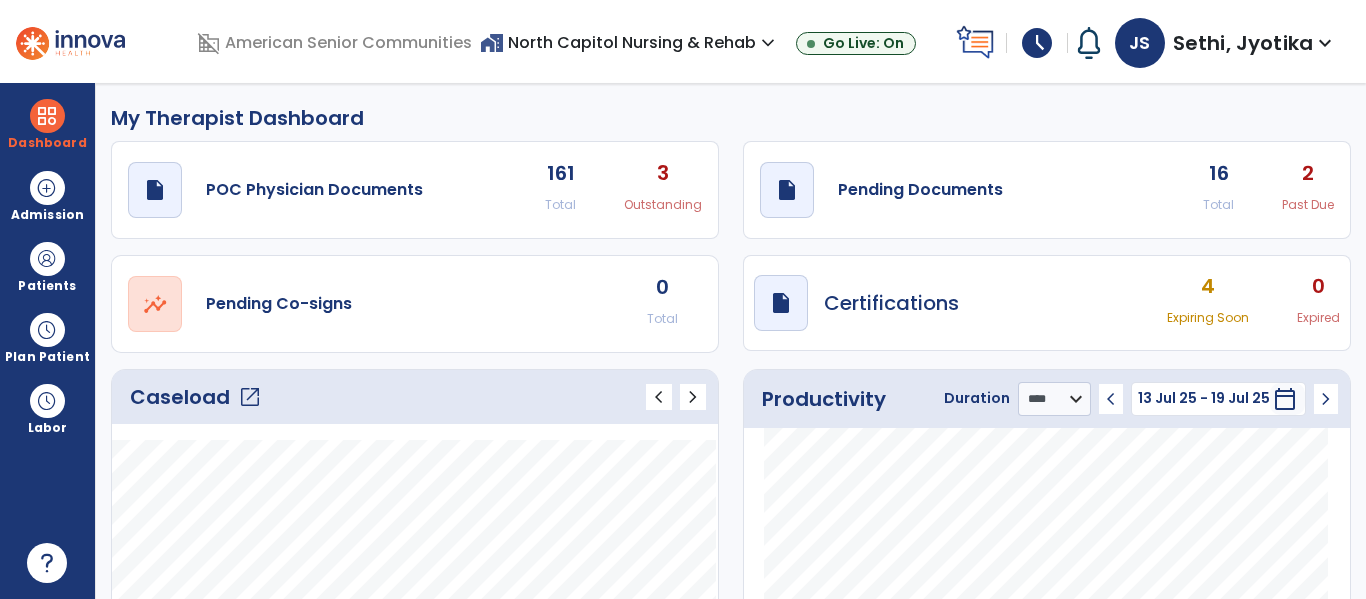 click on "open_in_new" 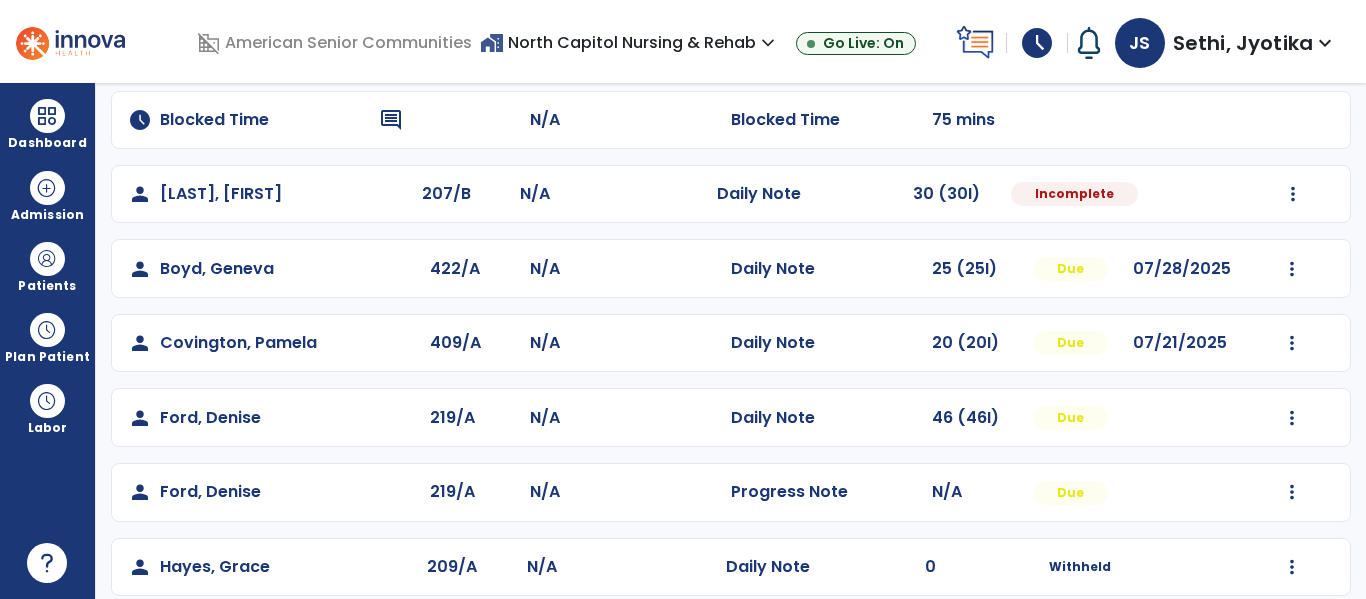 scroll, scrollTop: 173, scrollLeft: 0, axis: vertical 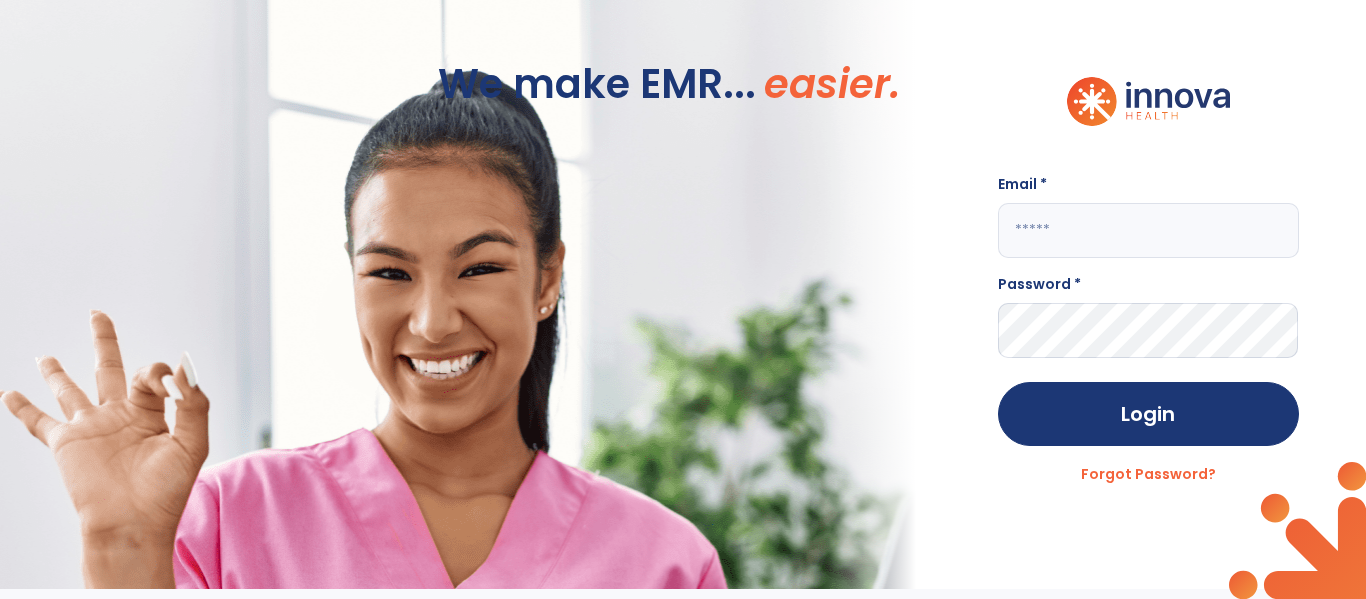click 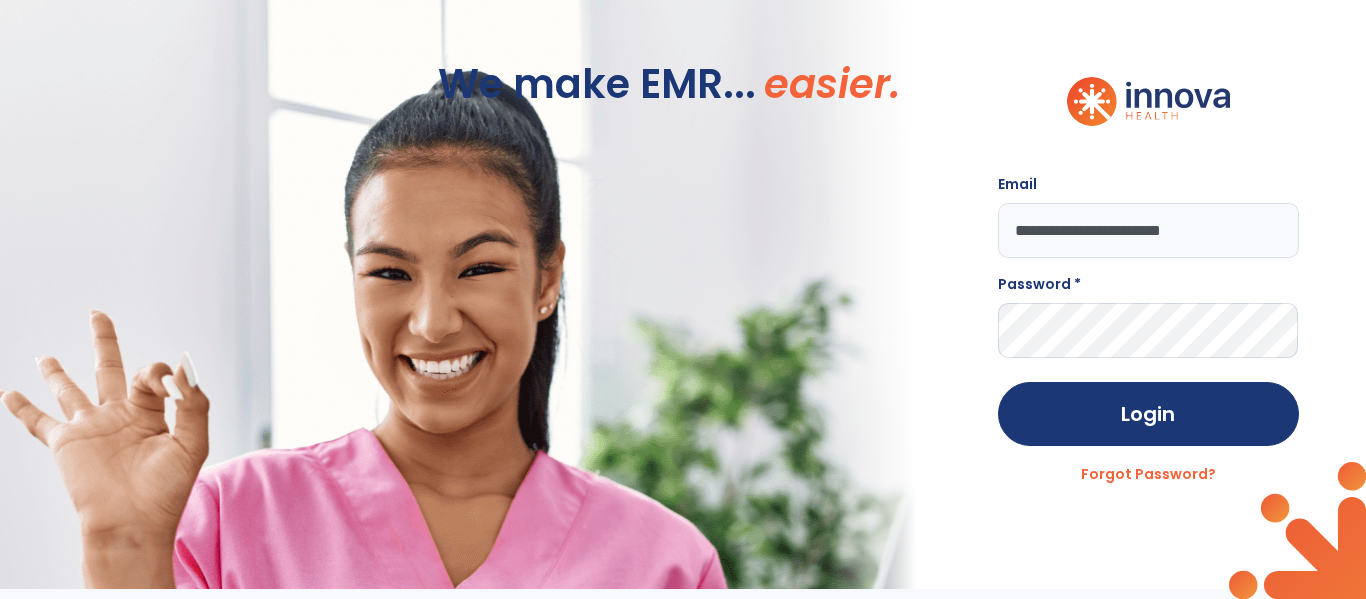 type on "**********" 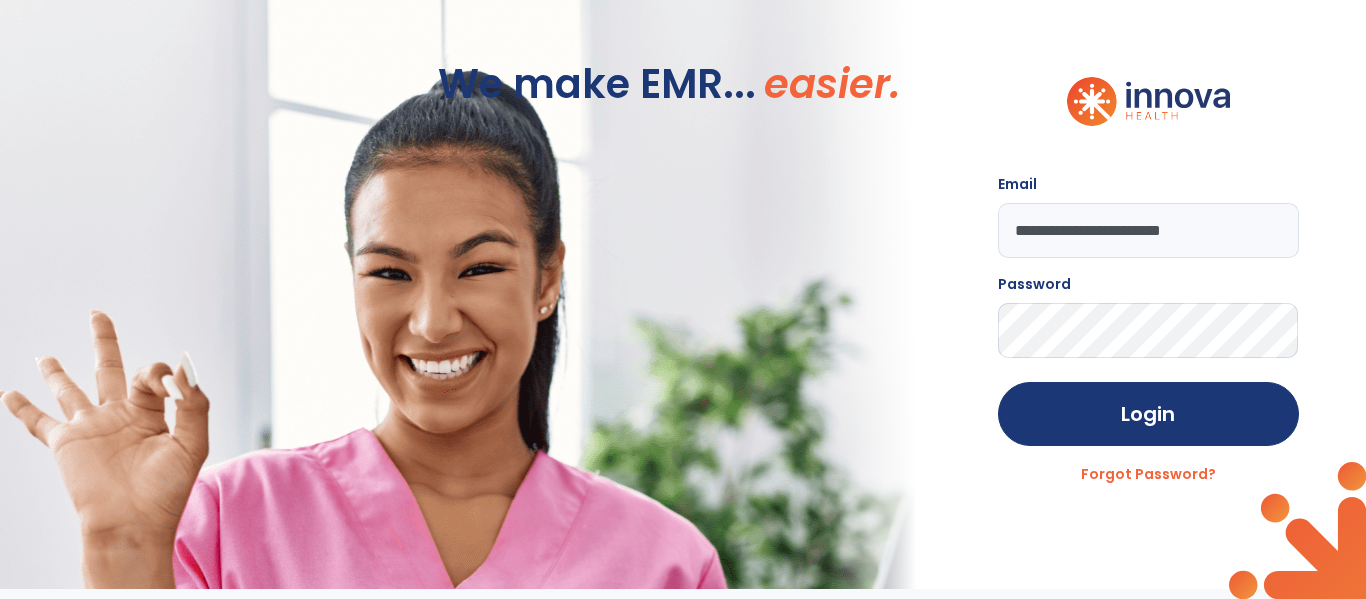 click on "Login" 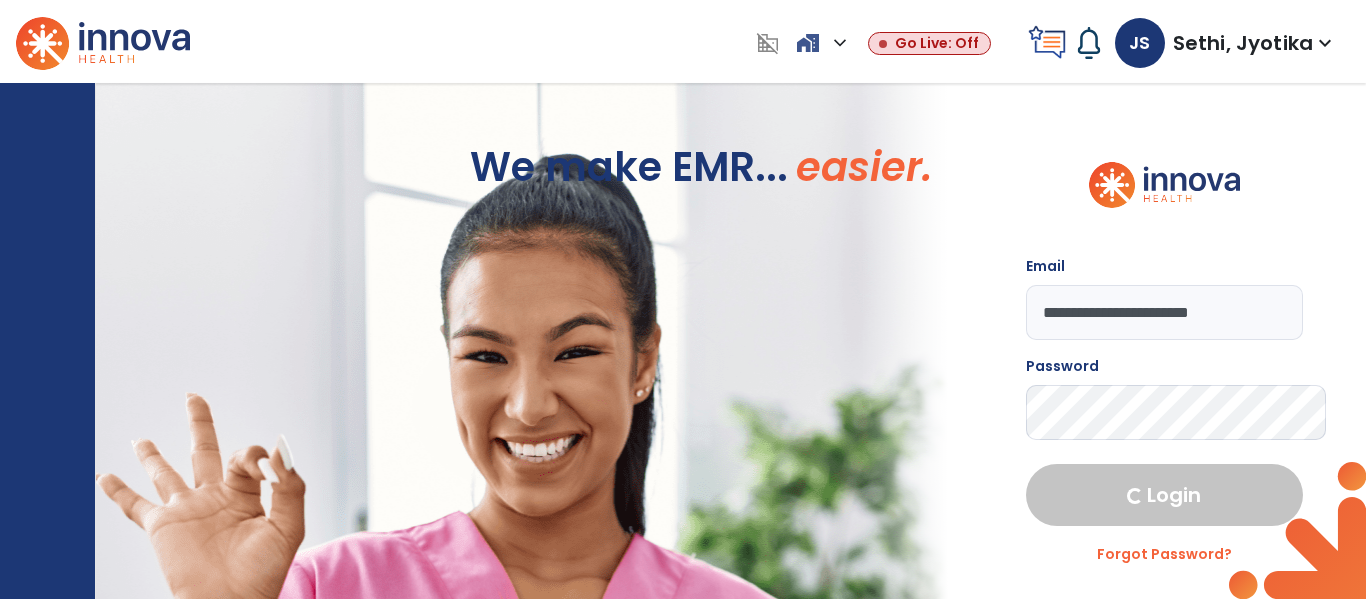 select on "****" 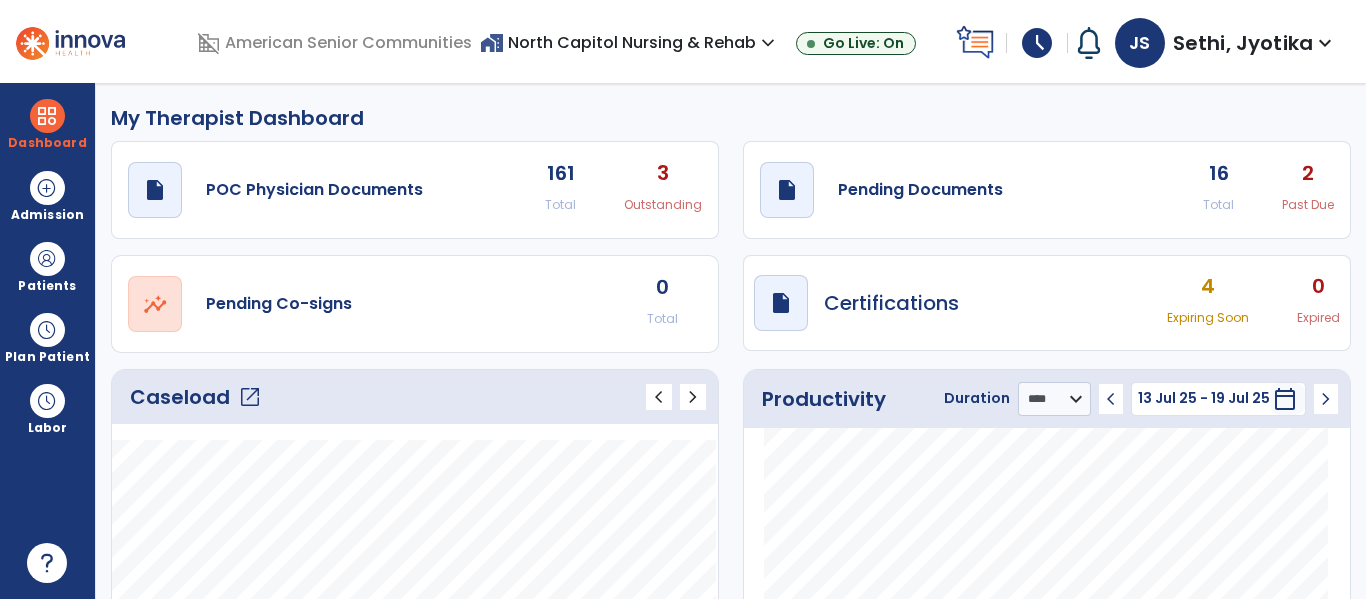 click on "open_in_new" 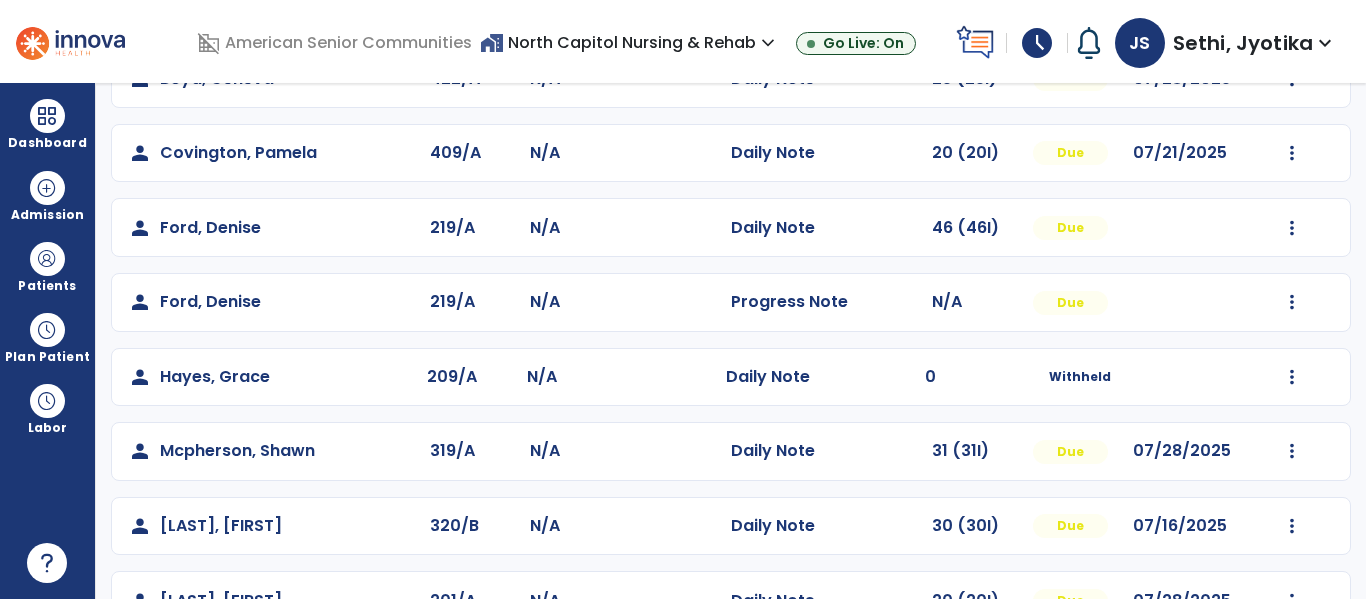 scroll, scrollTop: 360, scrollLeft: 0, axis: vertical 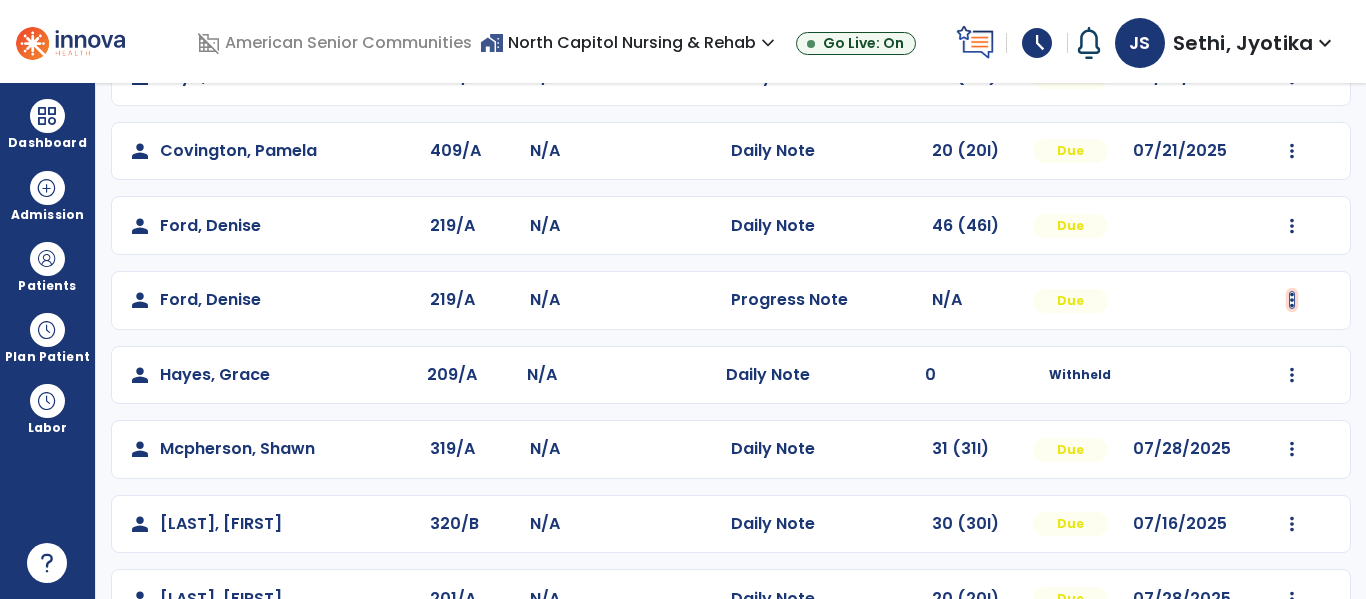click at bounding box center (1293, 2) 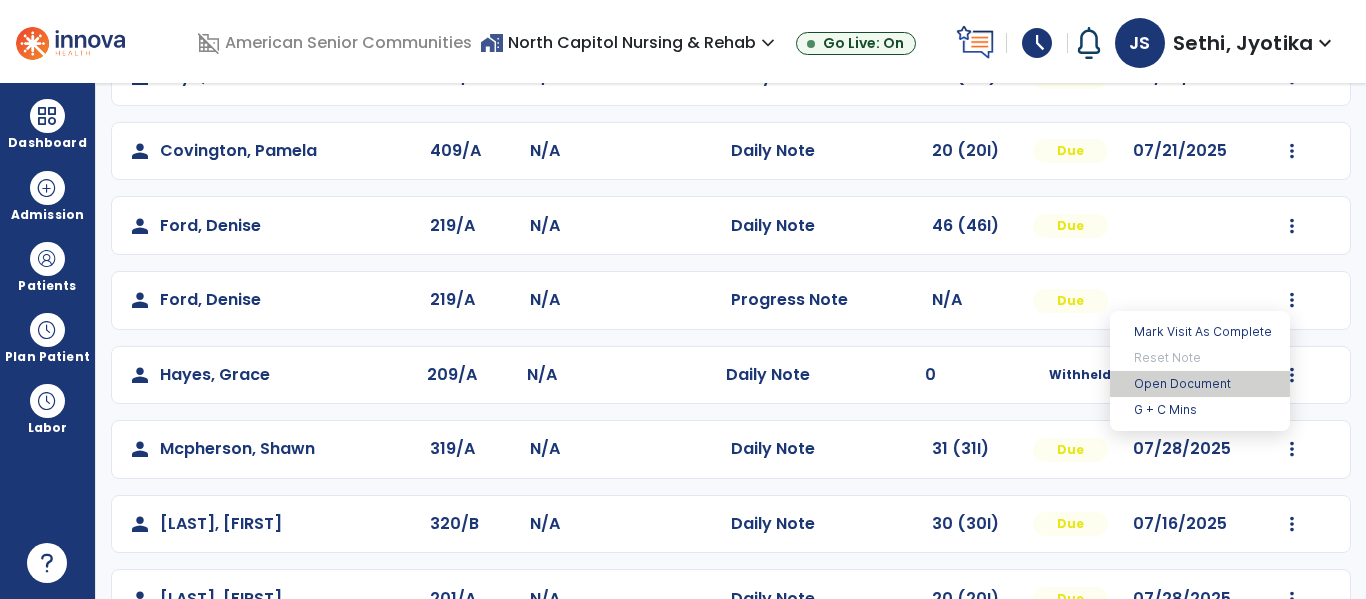 click on "Open Document" at bounding box center (1200, 384) 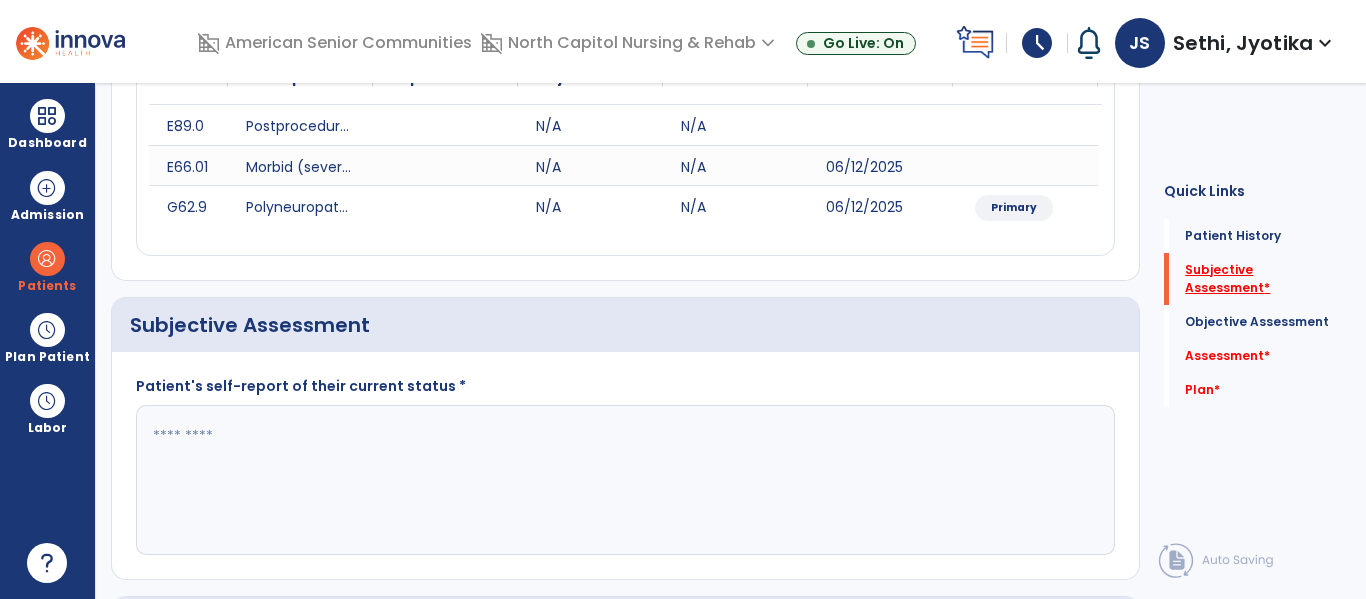 click on "Subjective Assessment   *" 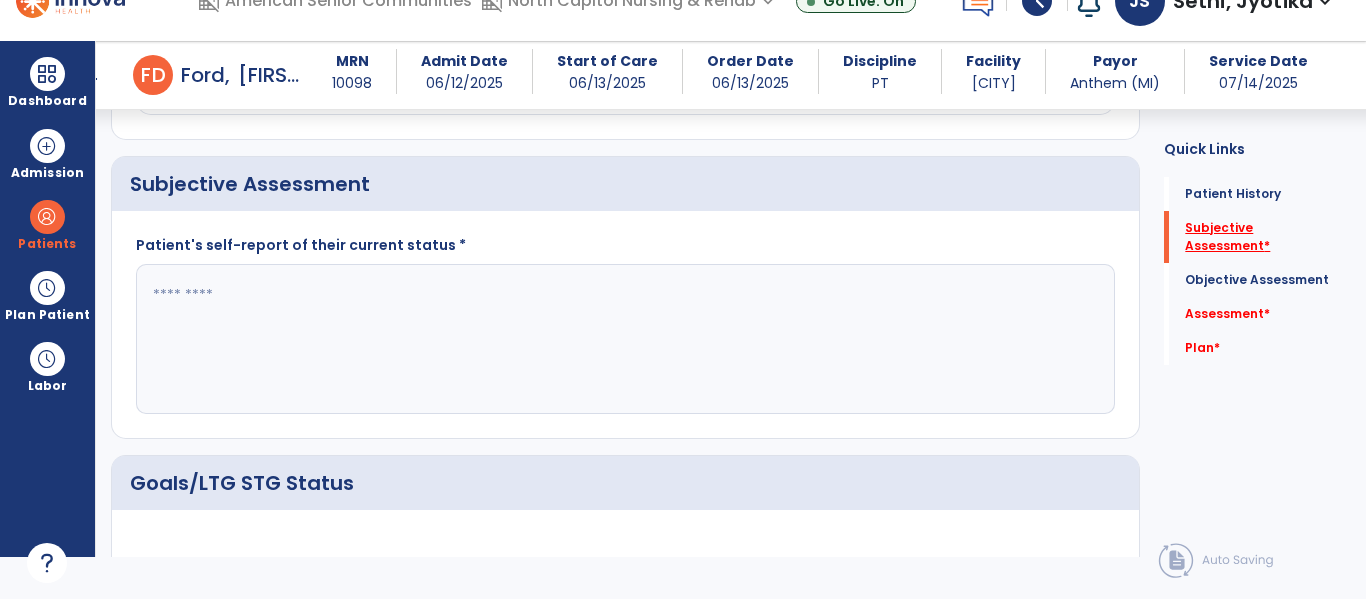 scroll, scrollTop: 457, scrollLeft: 0, axis: vertical 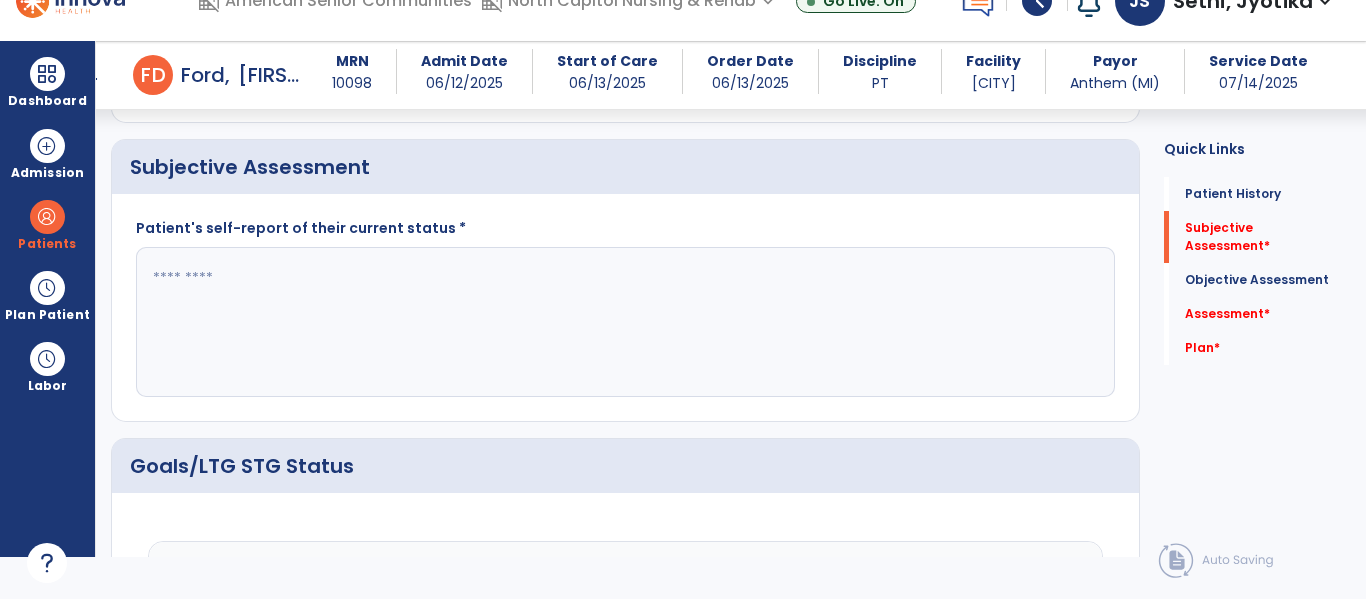 click 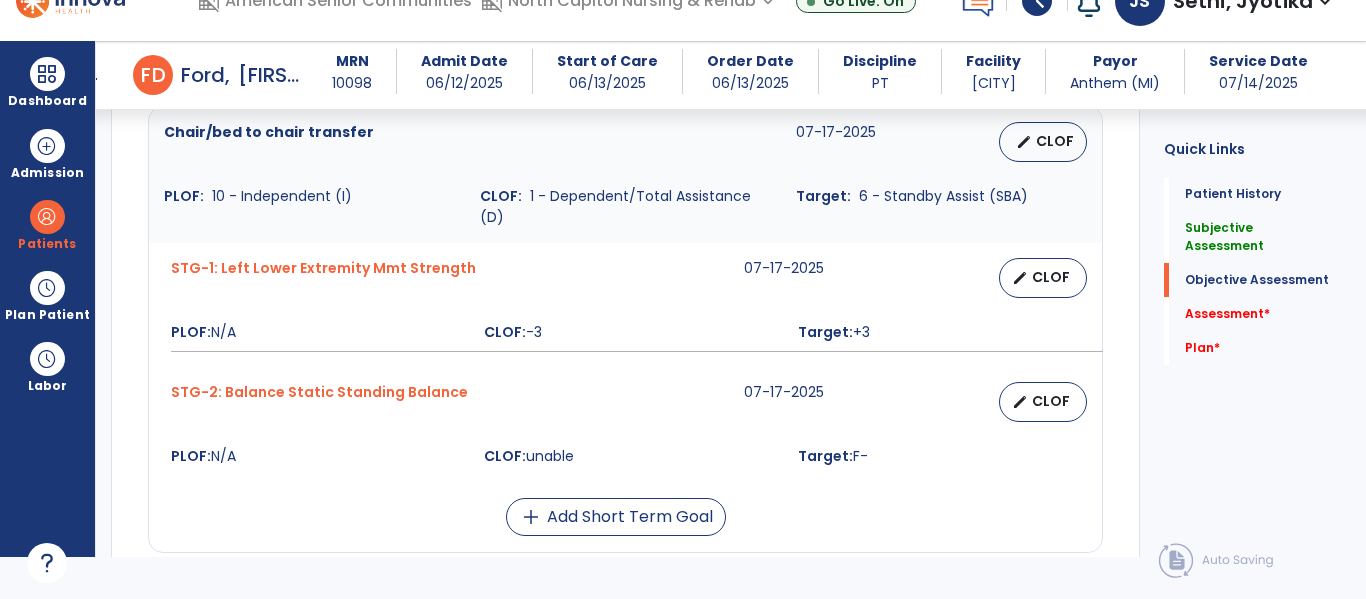 scroll, scrollTop: 915, scrollLeft: 0, axis: vertical 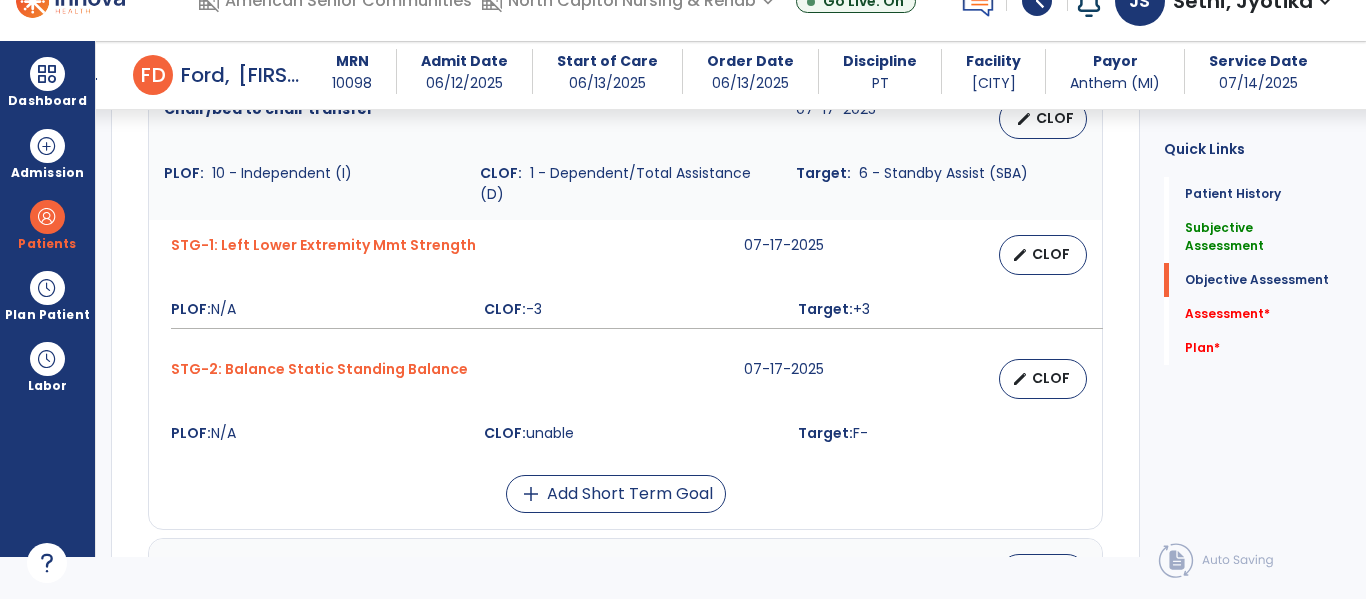 type on "**********" 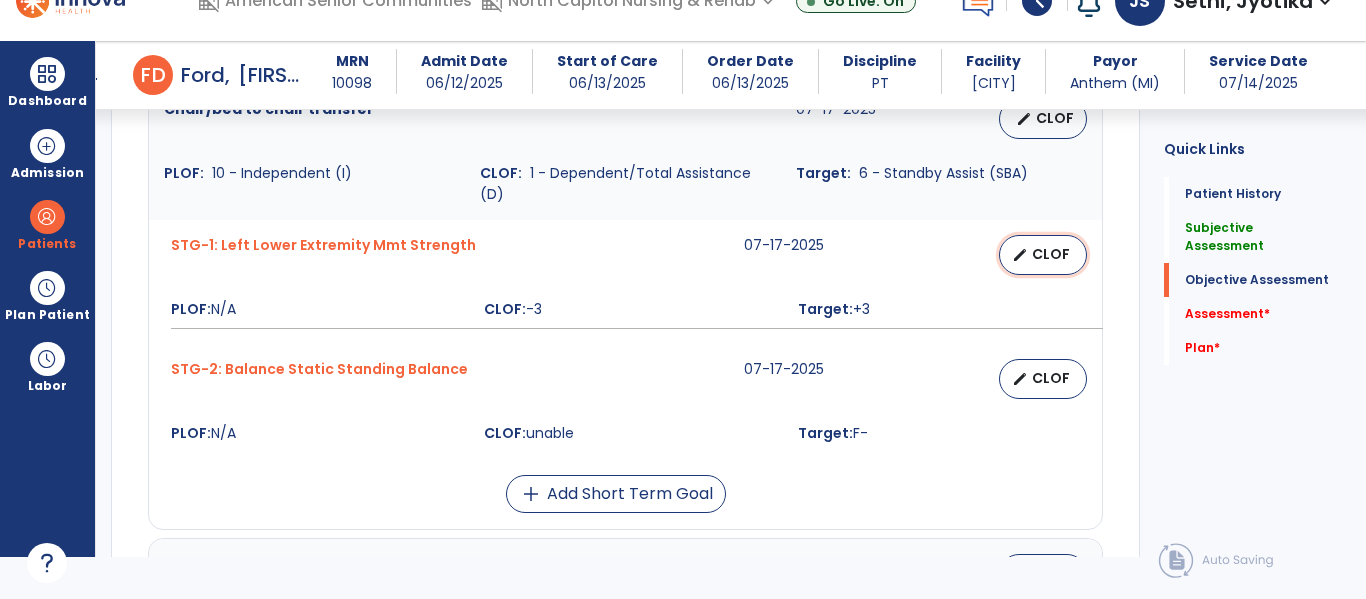 click on "edit   CLOF" at bounding box center [1043, 255] 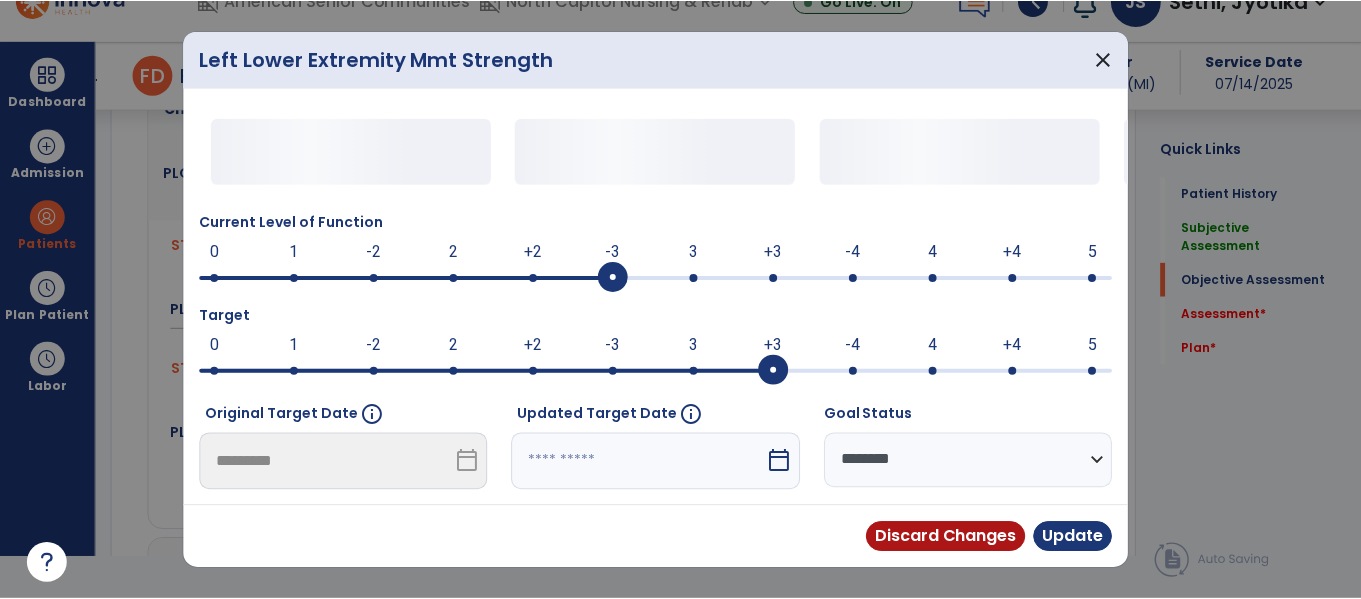scroll, scrollTop: 0, scrollLeft: 0, axis: both 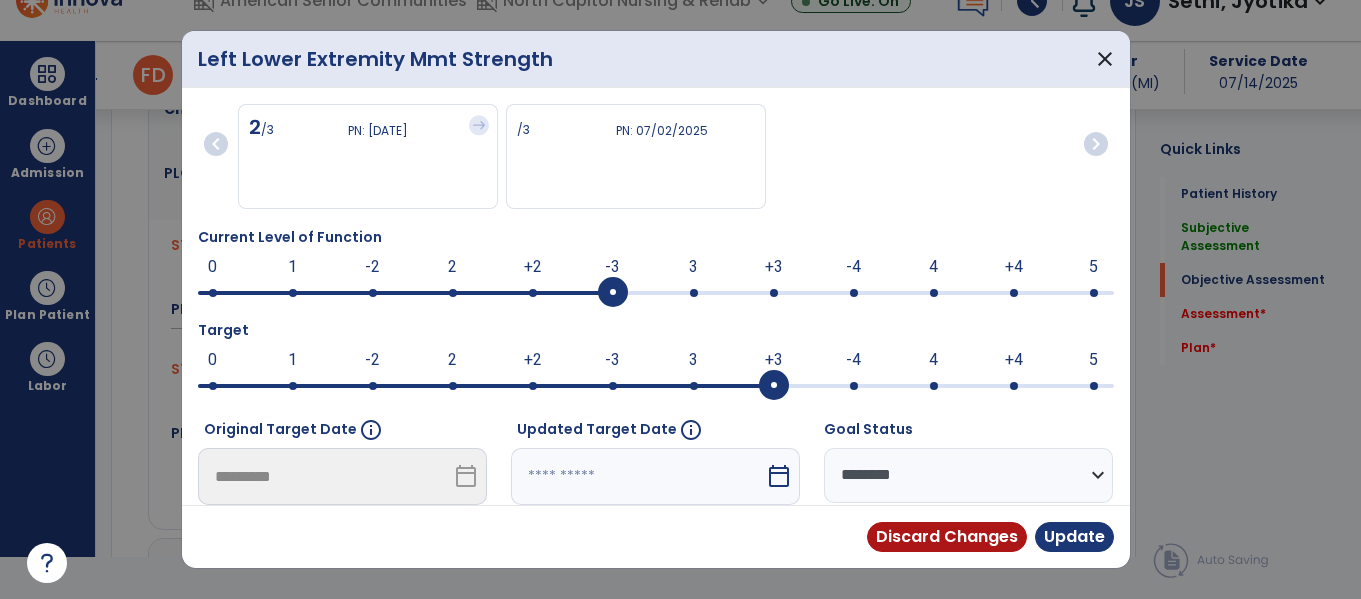 click on "3" at bounding box center [693, 267] 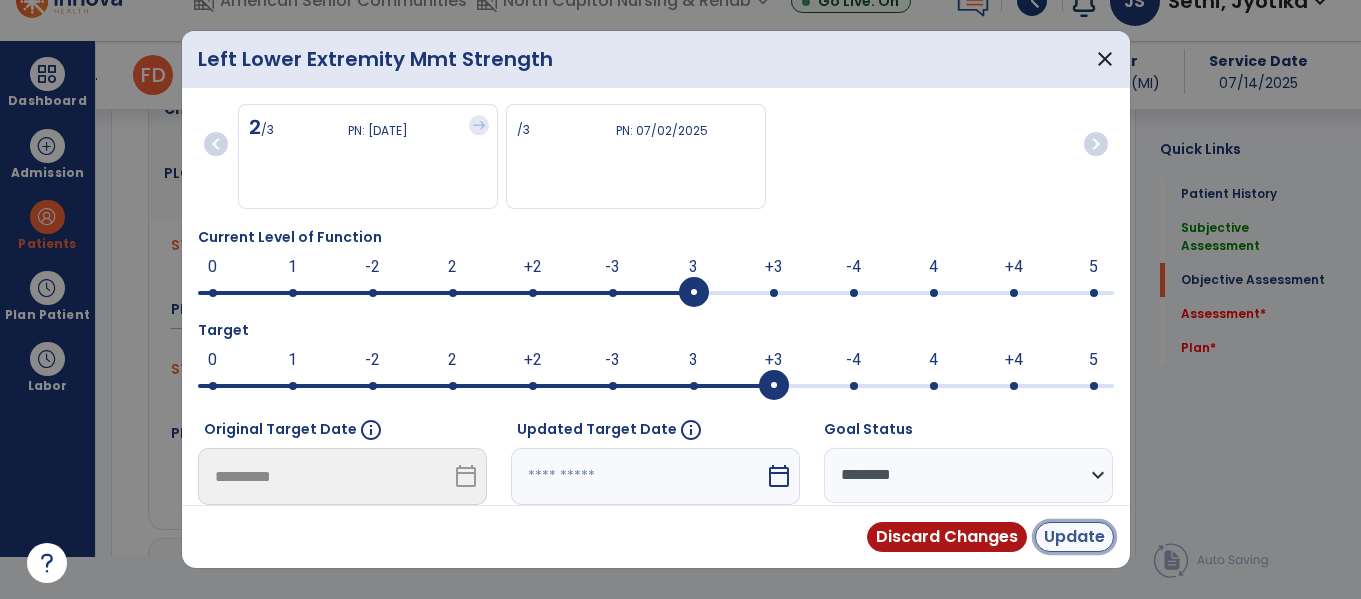 click on "Update" at bounding box center [1074, 537] 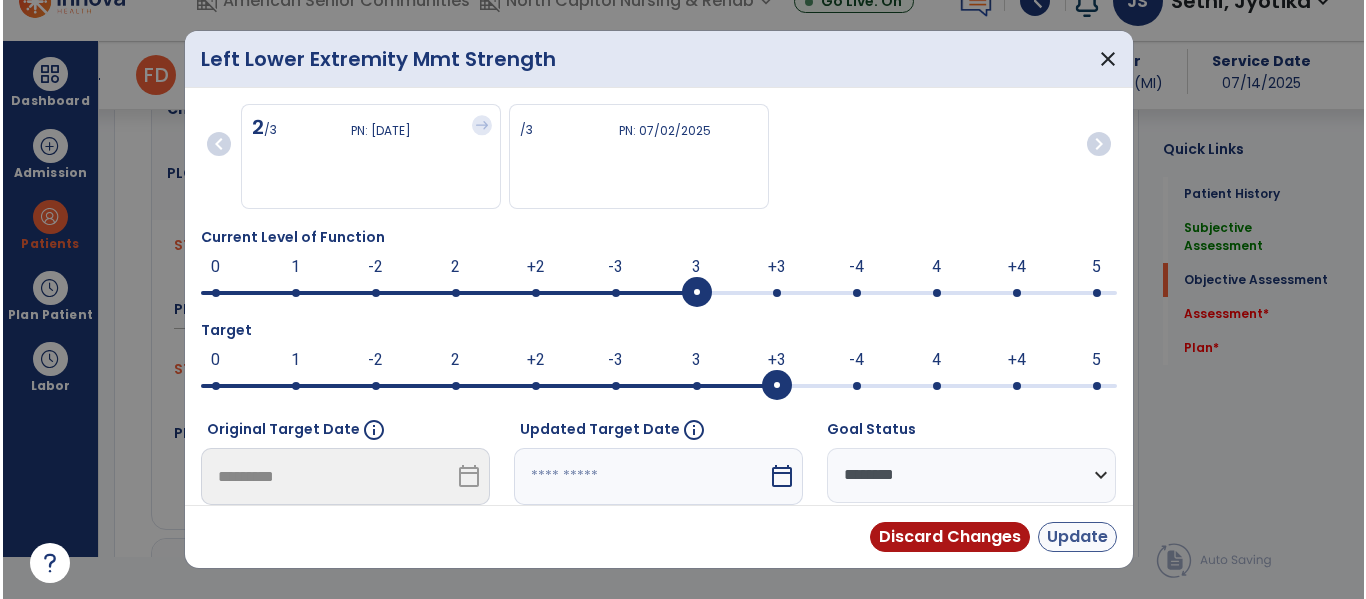scroll, scrollTop: 42, scrollLeft: 0, axis: vertical 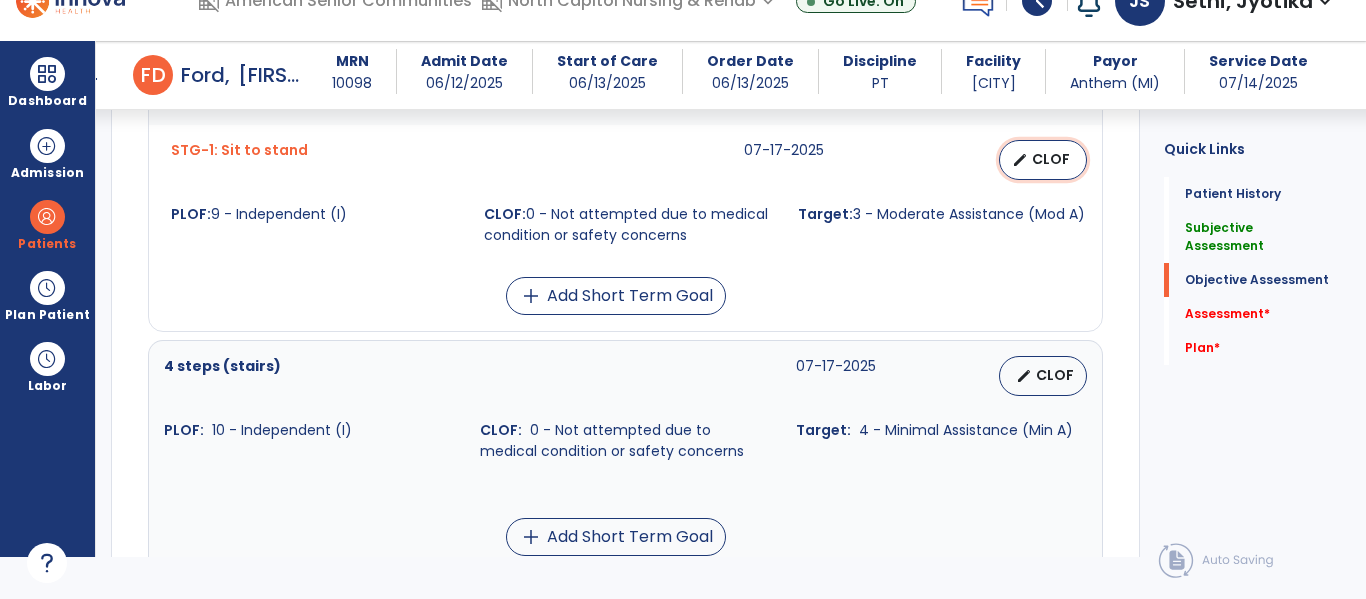 click on "edit   CLOF" at bounding box center [1043, 160] 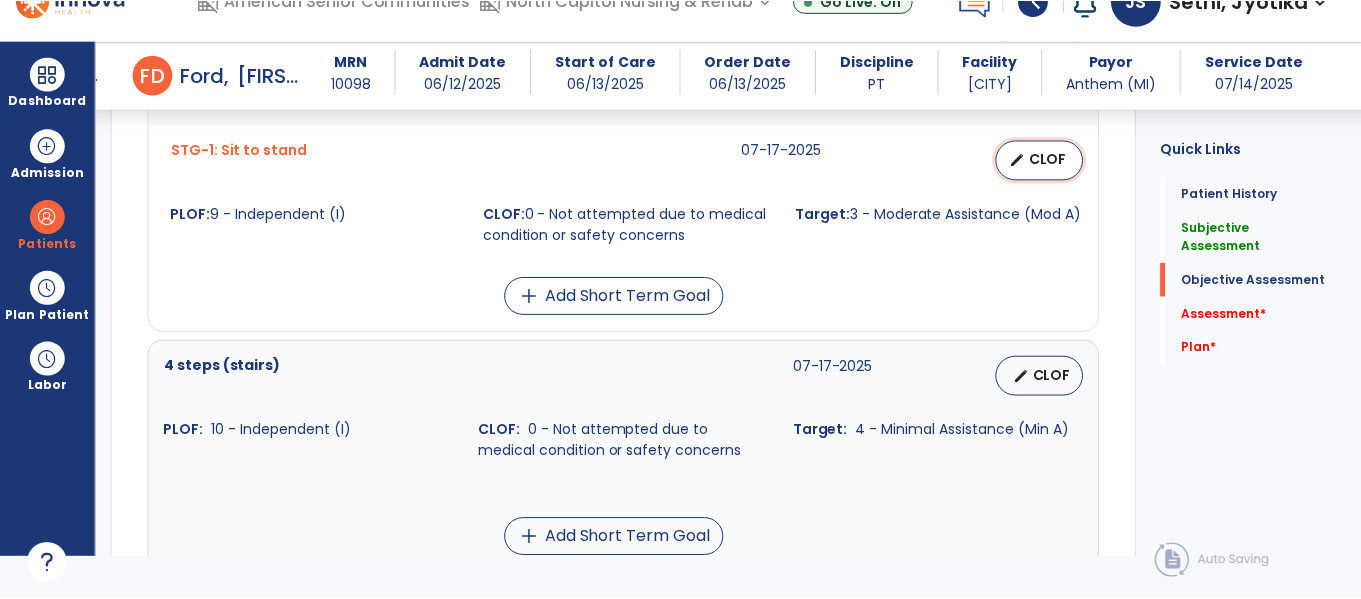 scroll, scrollTop: 0, scrollLeft: 0, axis: both 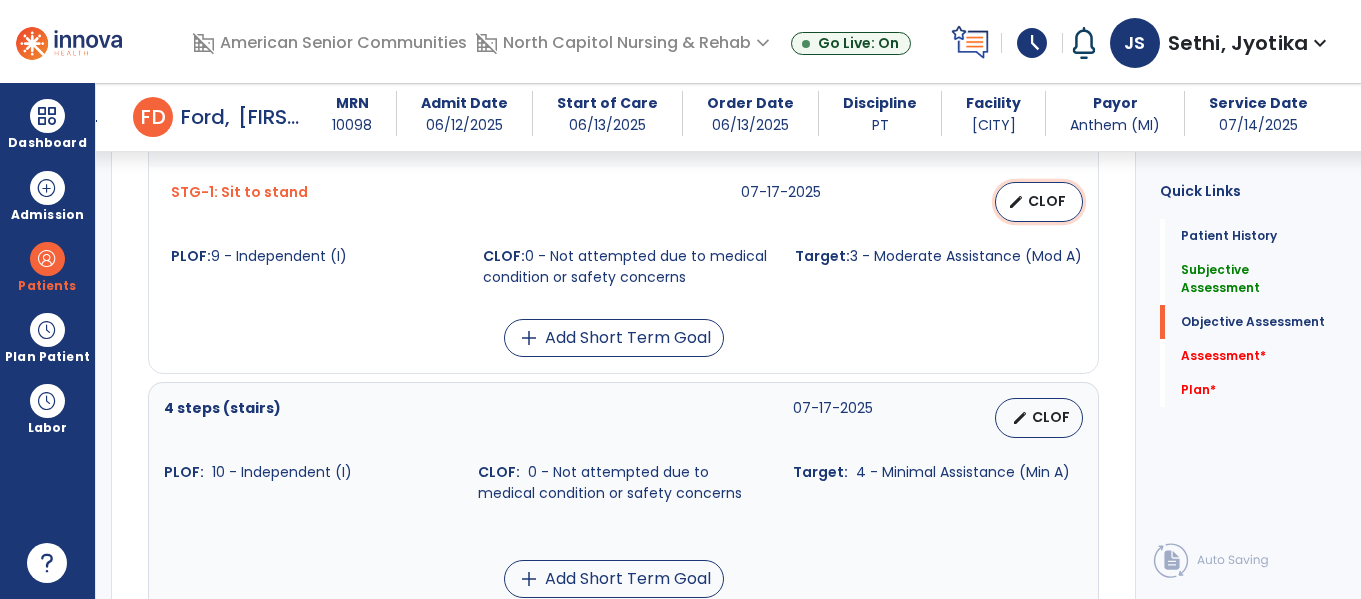 select on "**********" 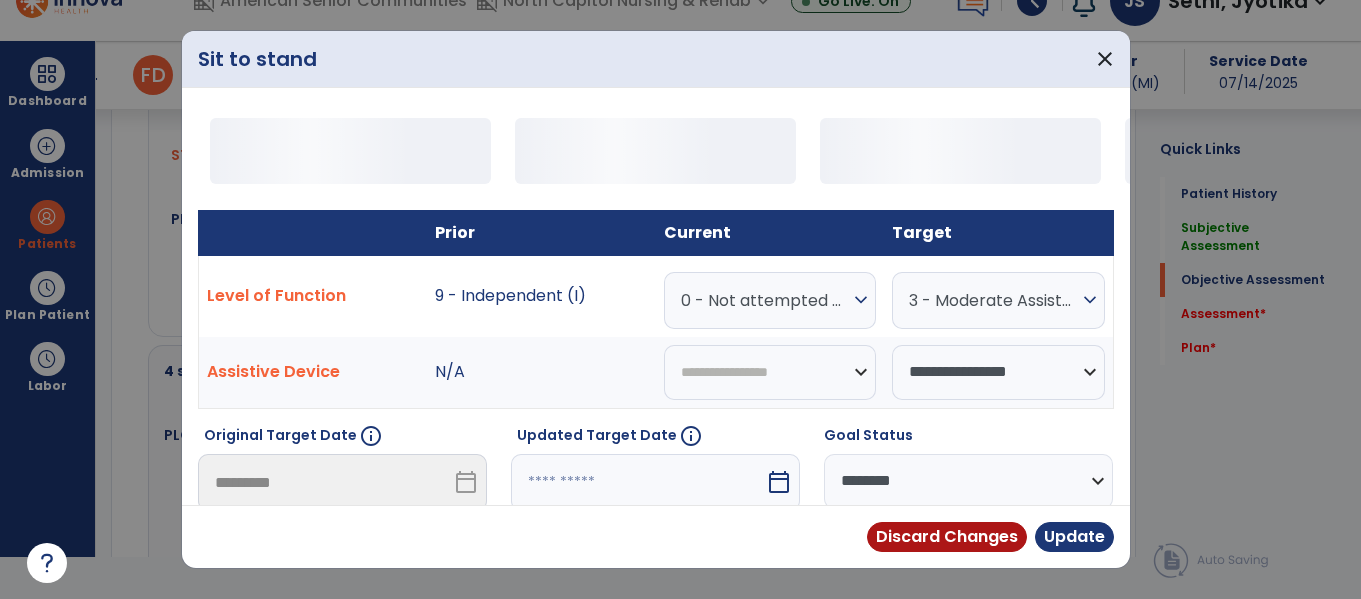 scroll, scrollTop: 1465, scrollLeft: 0, axis: vertical 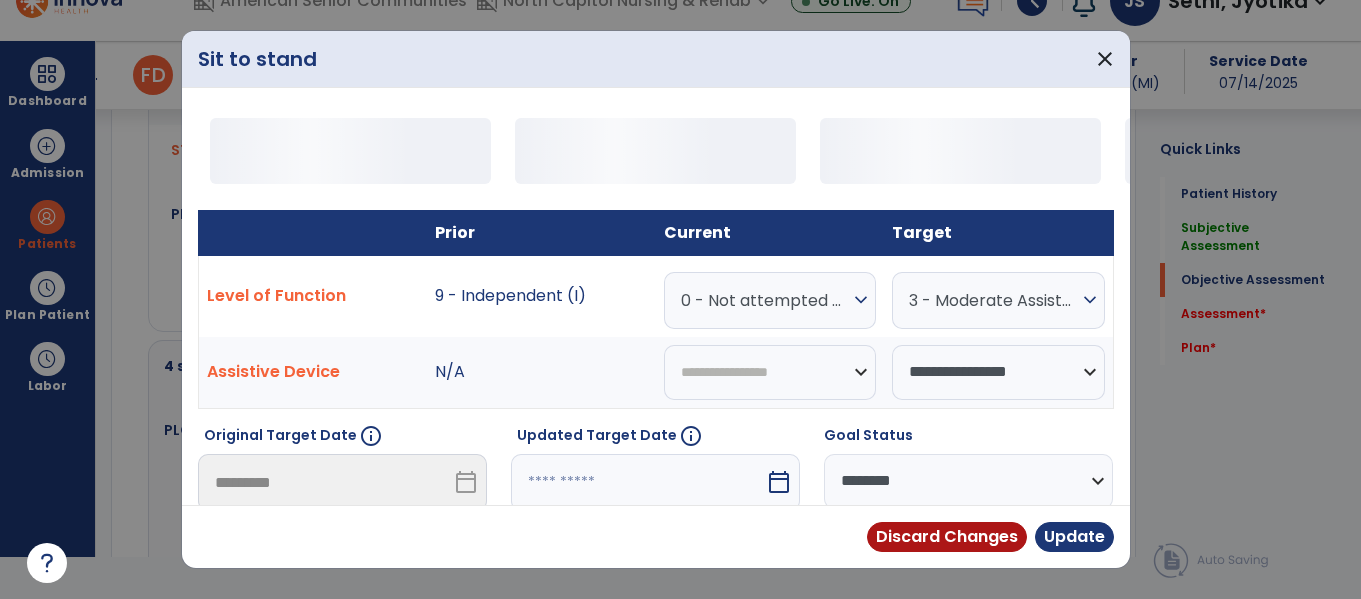 click on "0 - Not attempted due to medical condition or safety concerns" at bounding box center [765, 300] 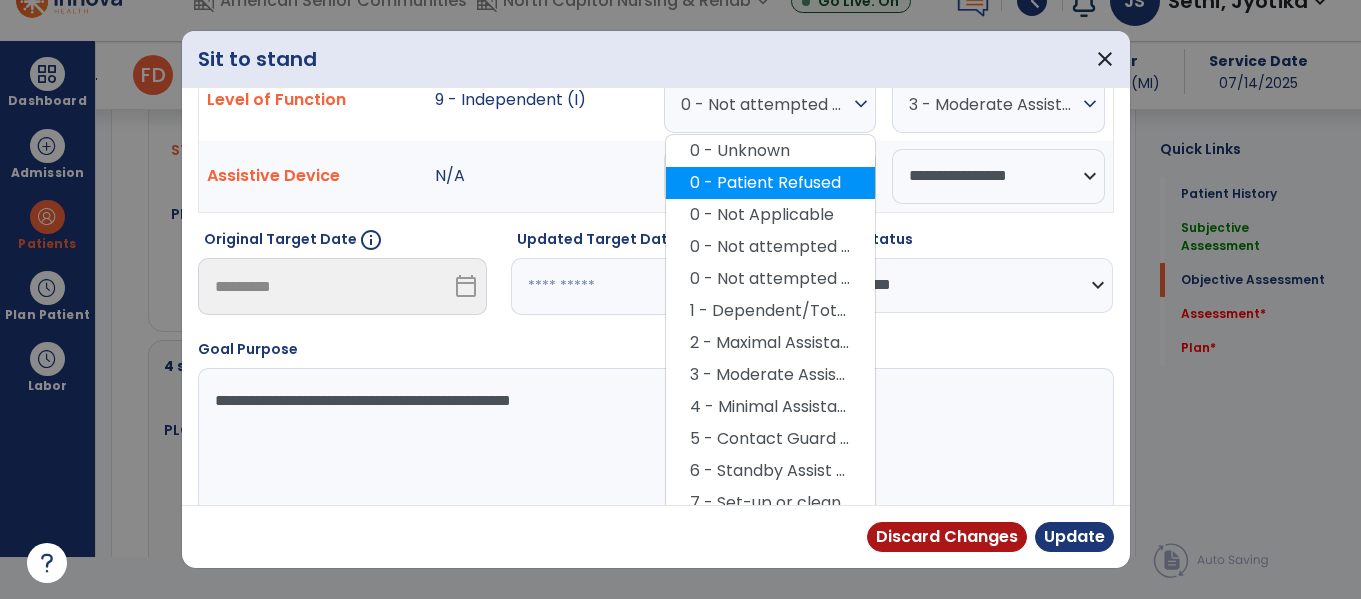 scroll, scrollTop: 213, scrollLeft: 0, axis: vertical 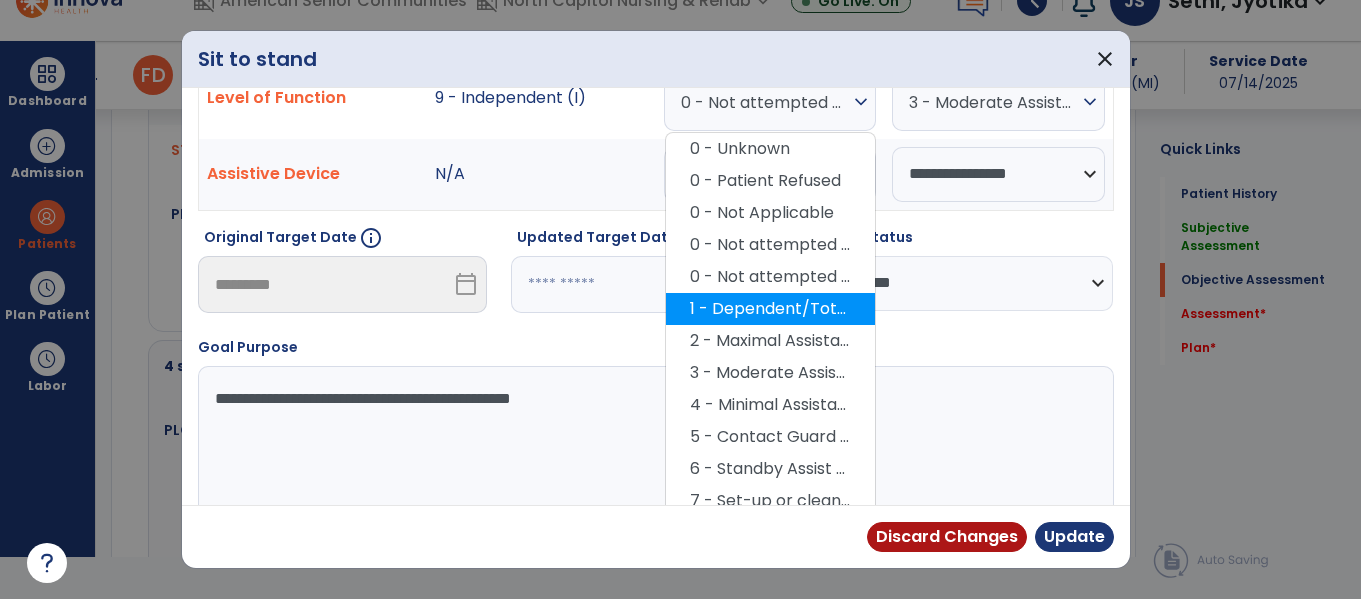 click on "1 - Dependent/Total Assistance (D)" at bounding box center [770, 309] 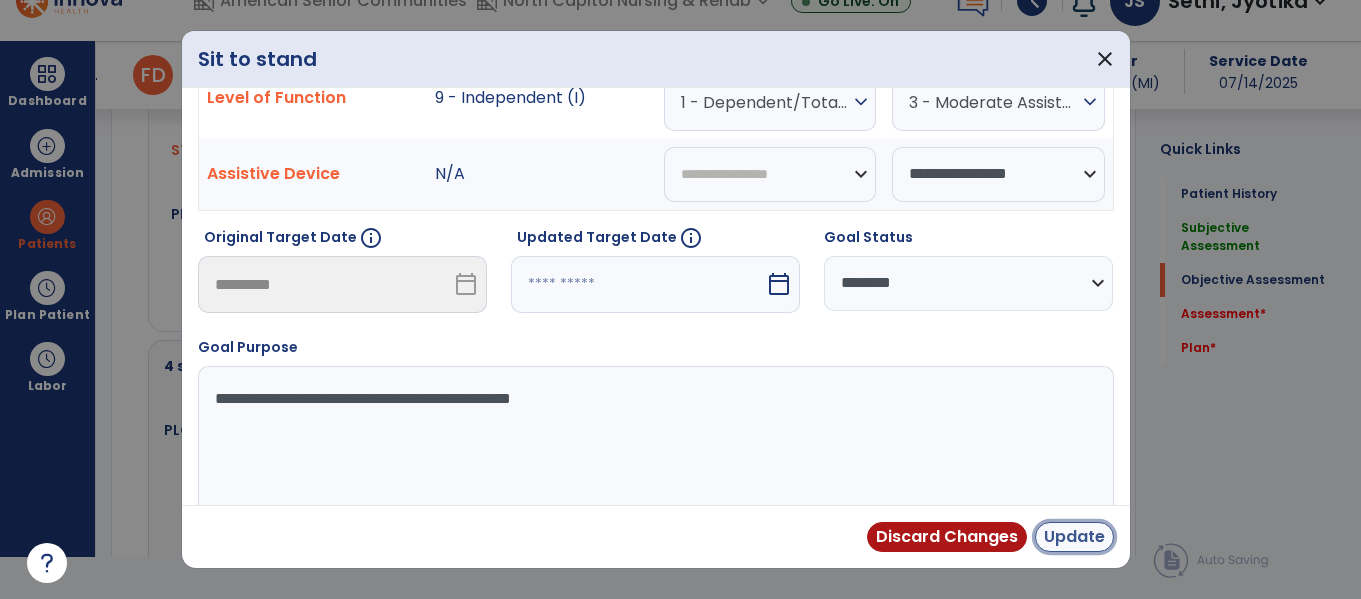 click on "Update" at bounding box center [1074, 537] 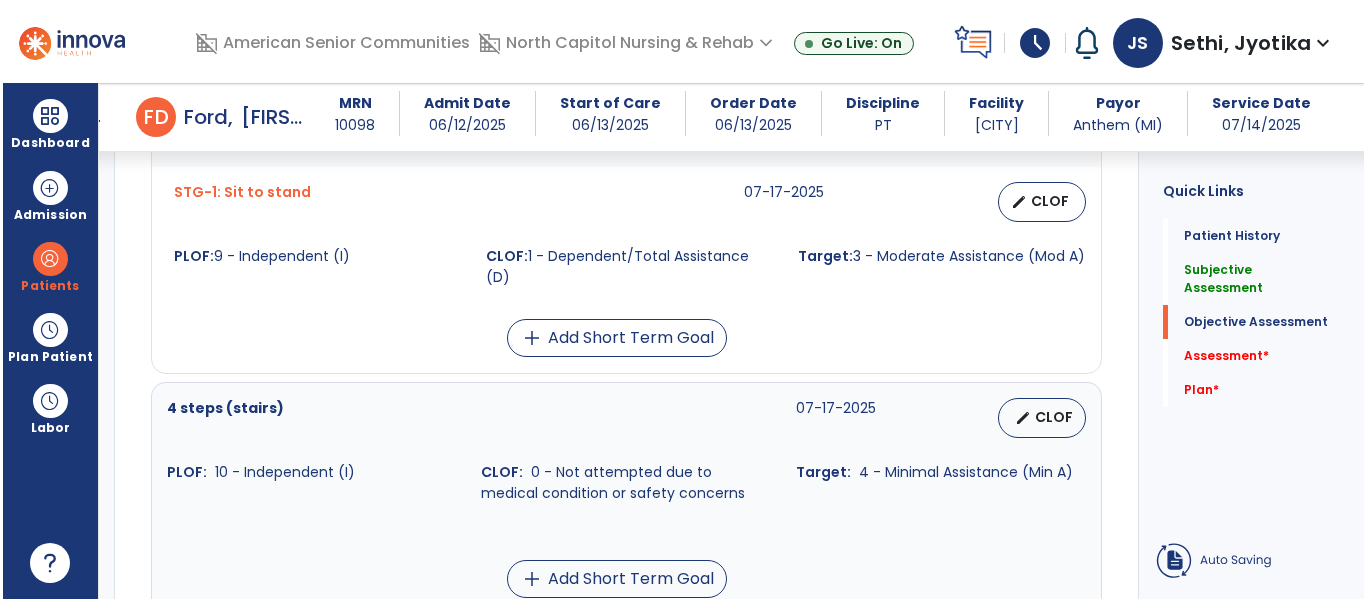 scroll, scrollTop: 42, scrollLeft: 0, axis: vertical 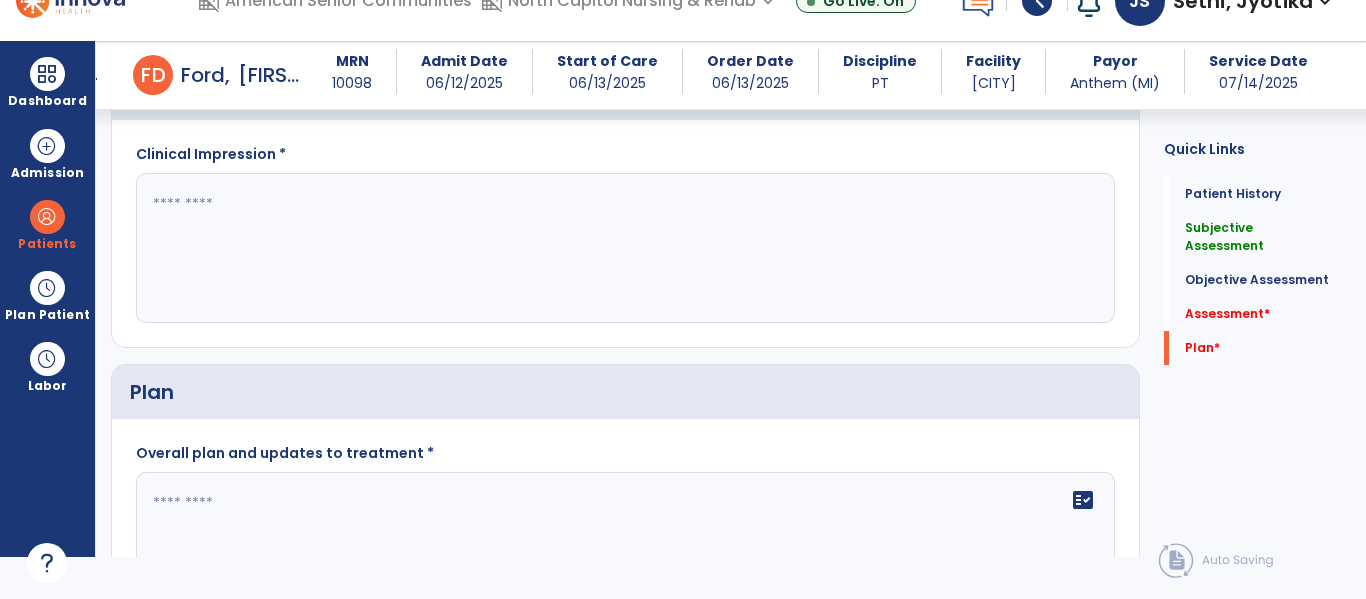 click 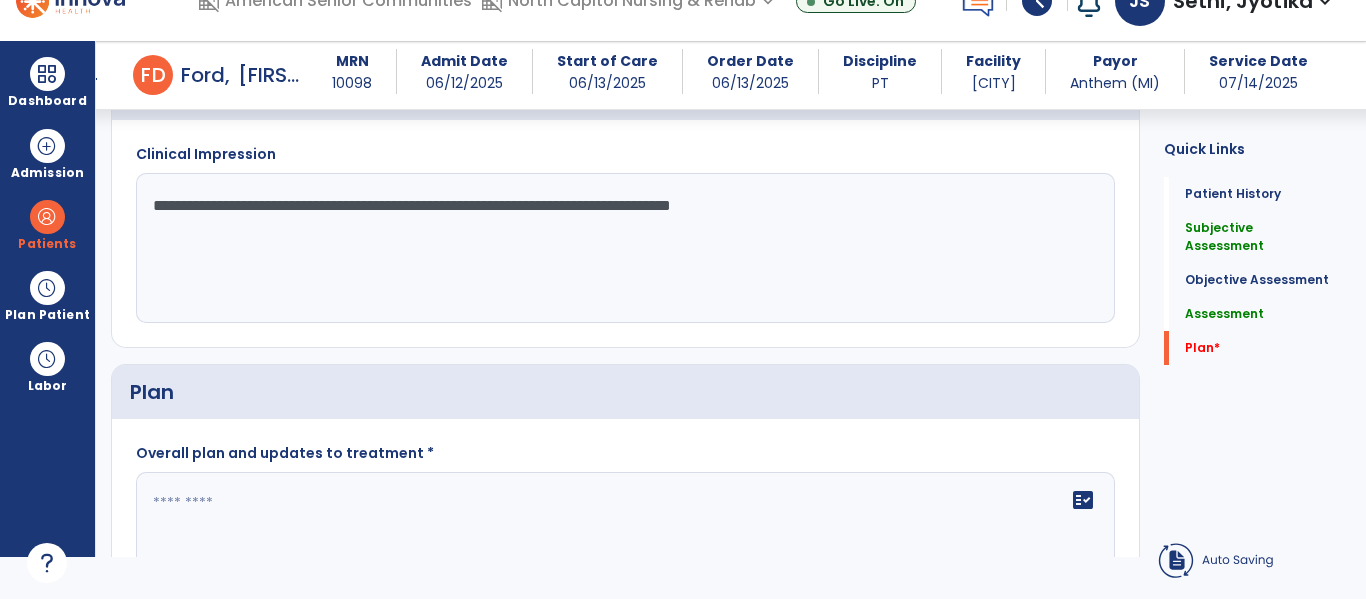 scroll, scrollTop: 2113, scrollLeft: 0, axis: vertical 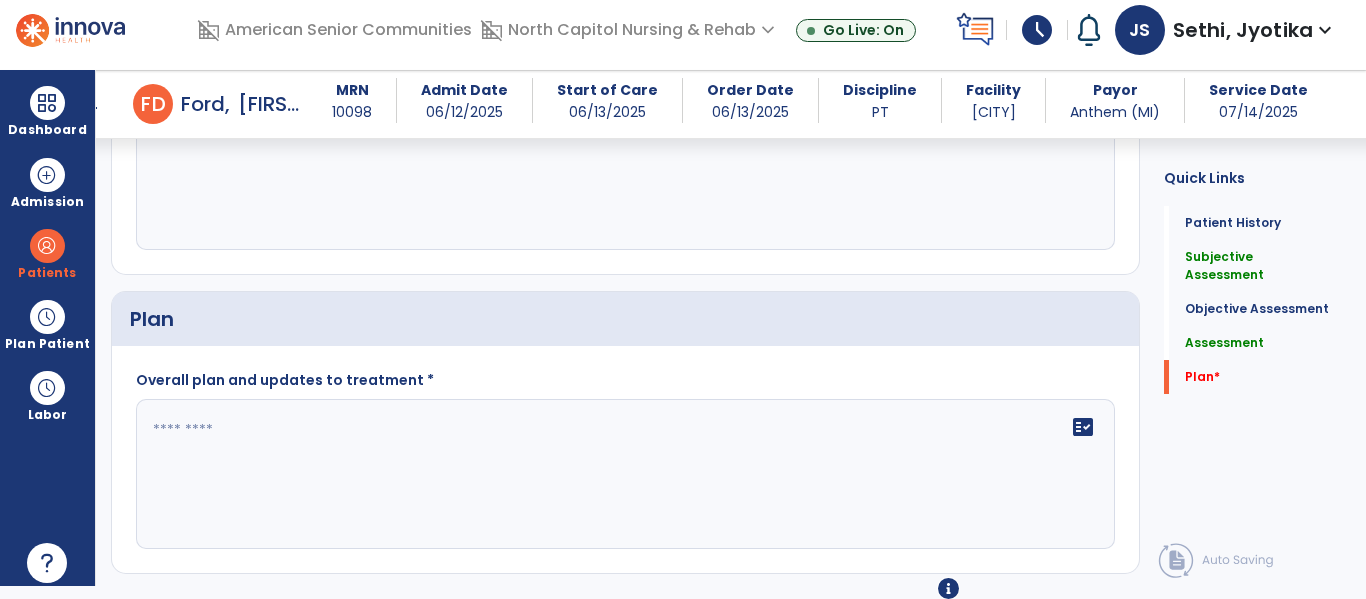 type on "**********" 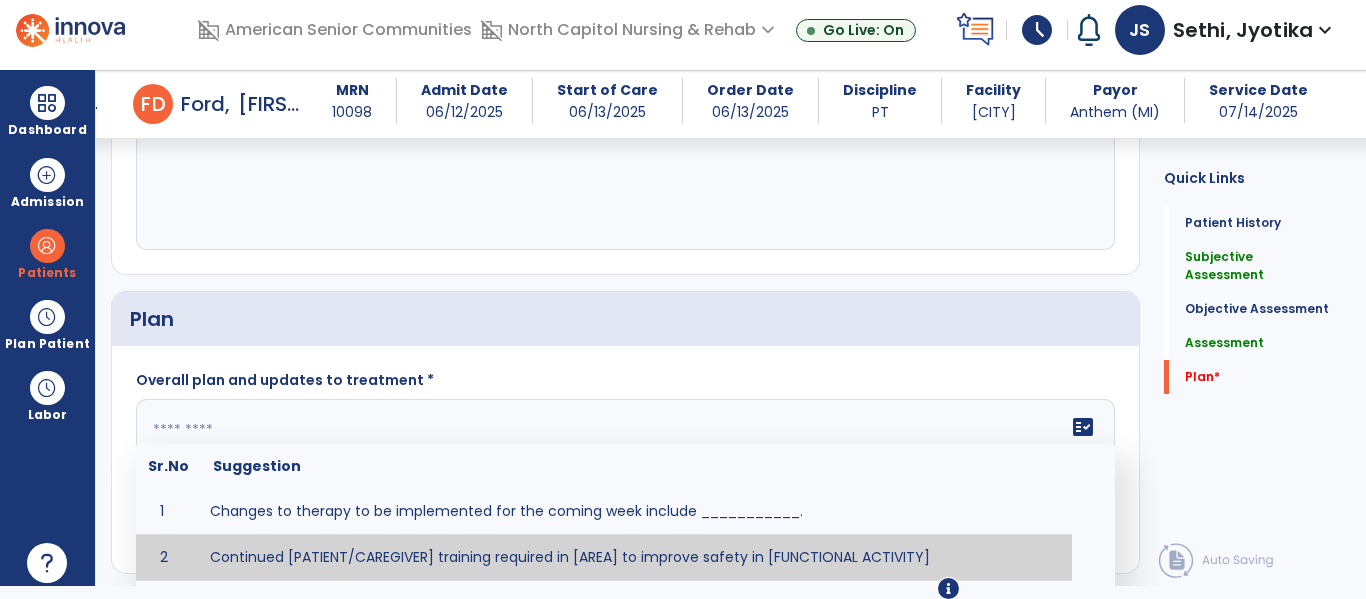 click on "Plan   *  Plan   *" 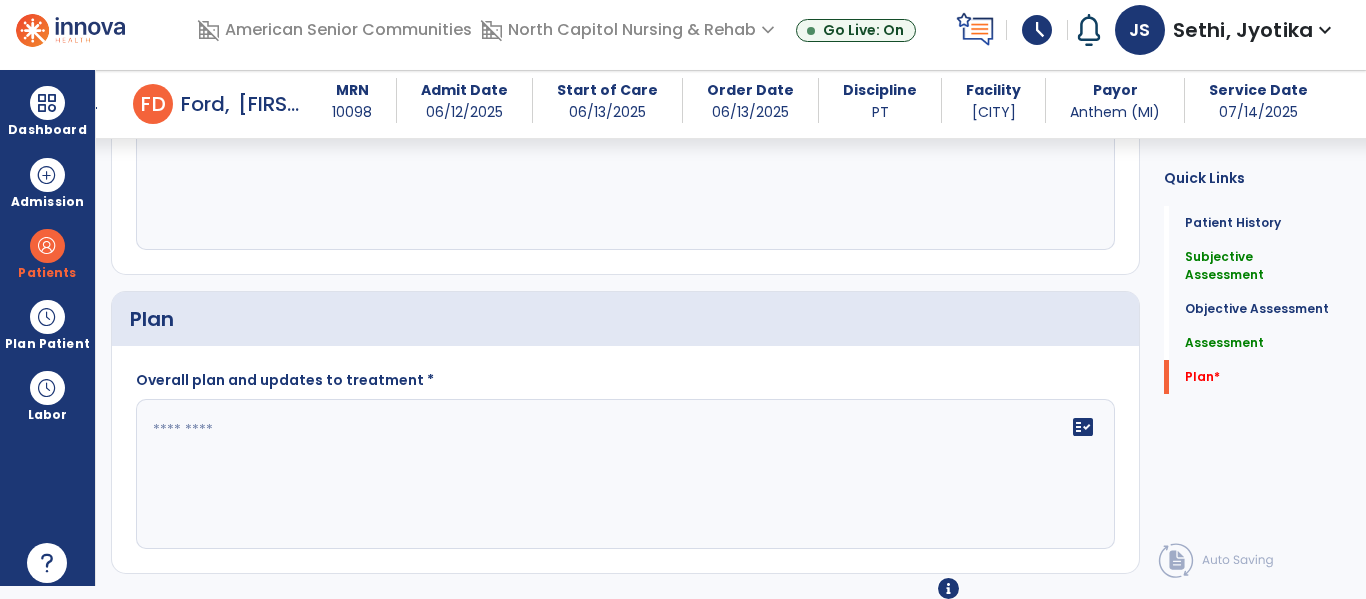click 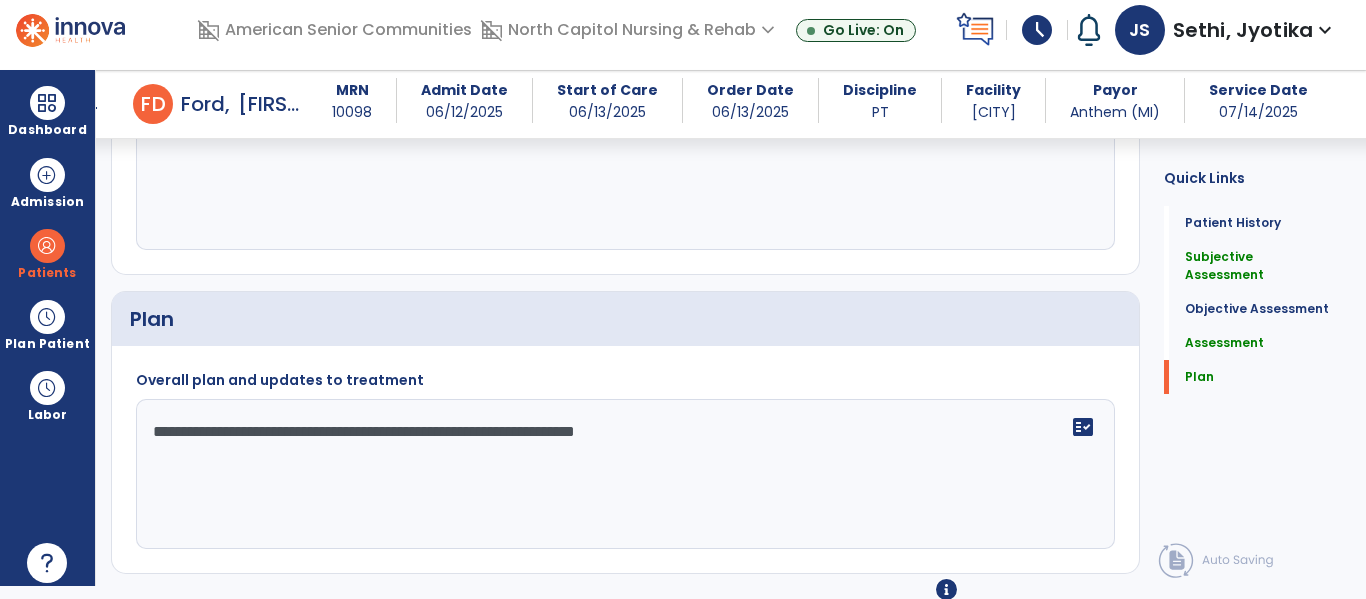 type on "**********" 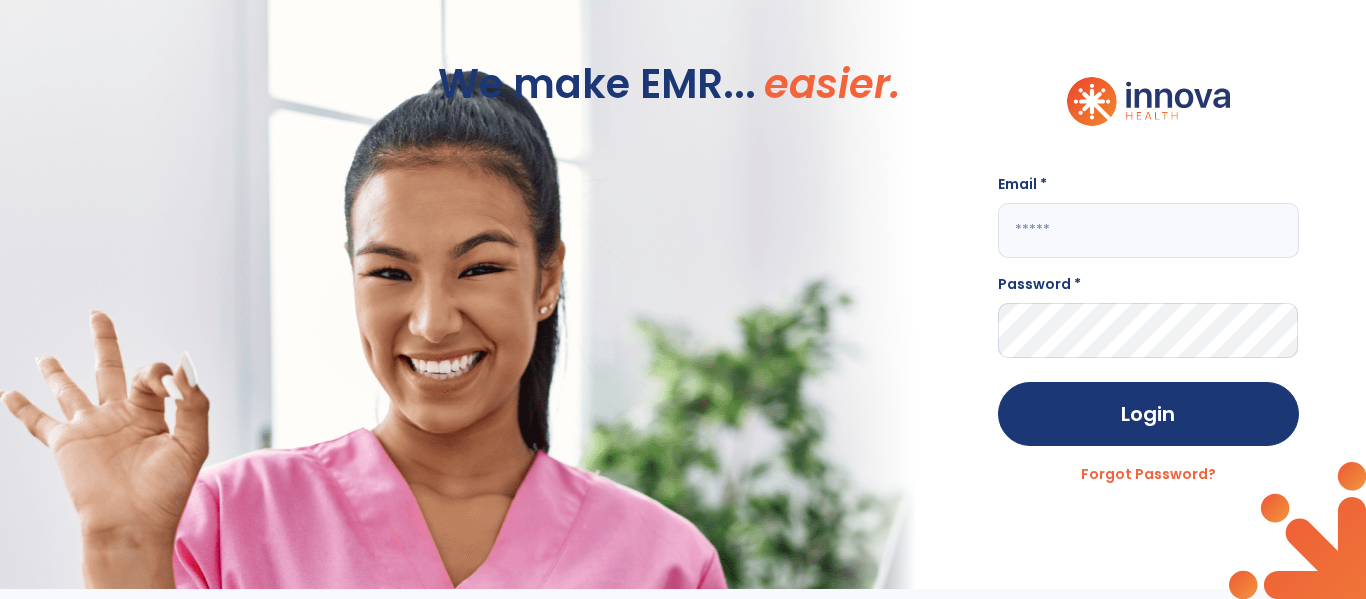 scroll, scrollTop: 0, scrollLeft: 0, axis: both 